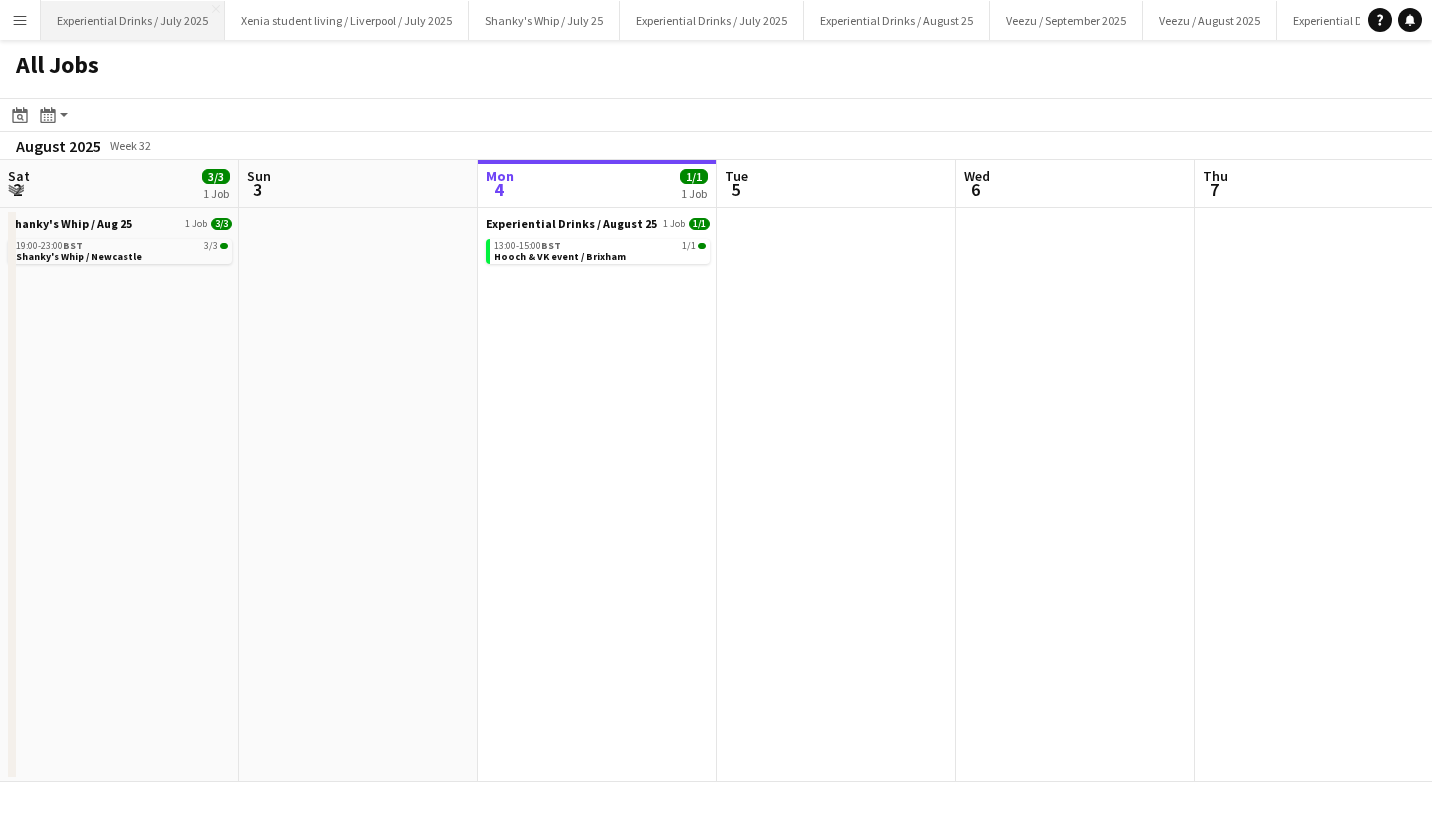 scroll, scrollTop: 0, scrollLeft: 0, axis: both 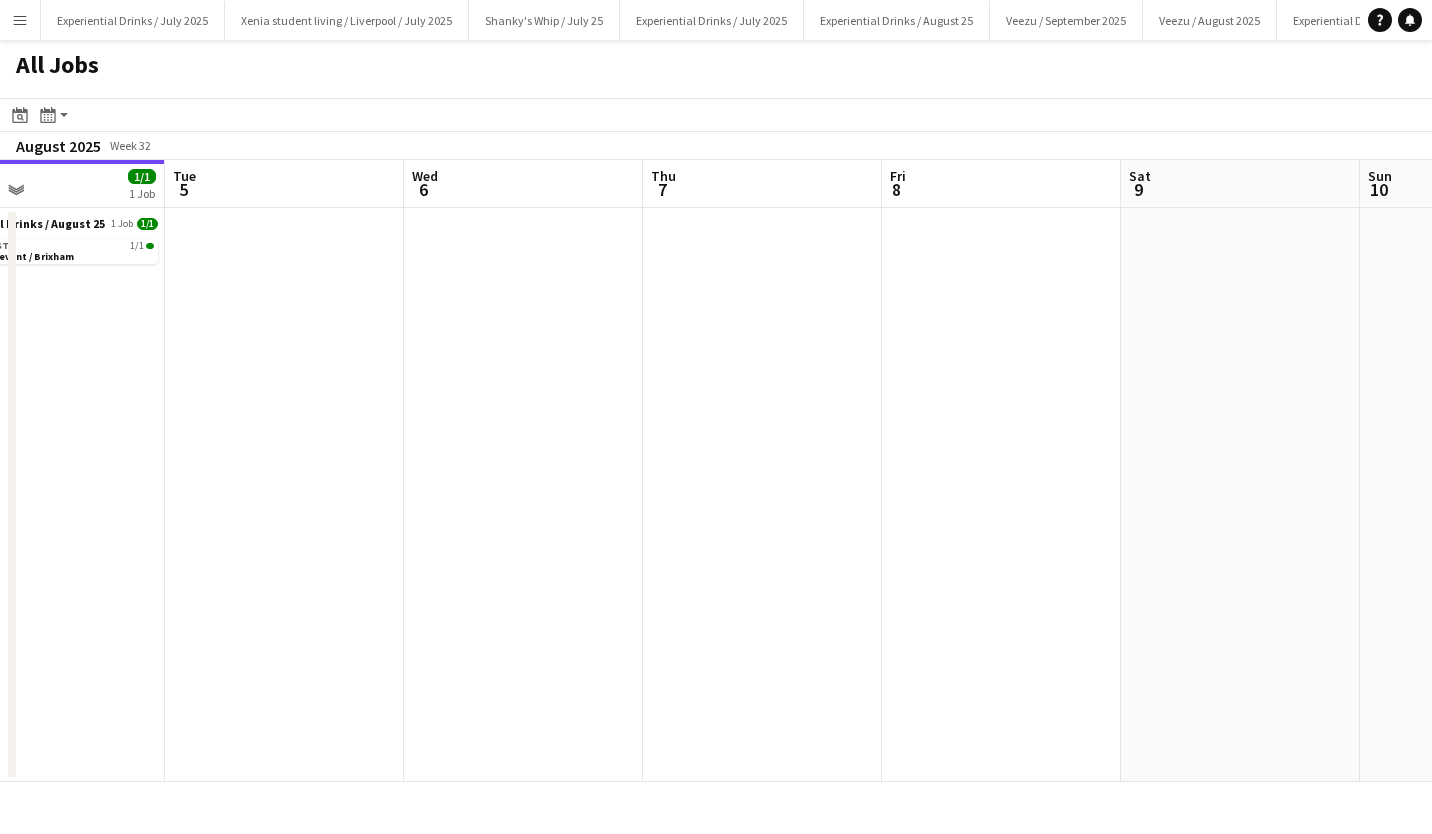 click on "Menu" at bounding box center (20, 20) 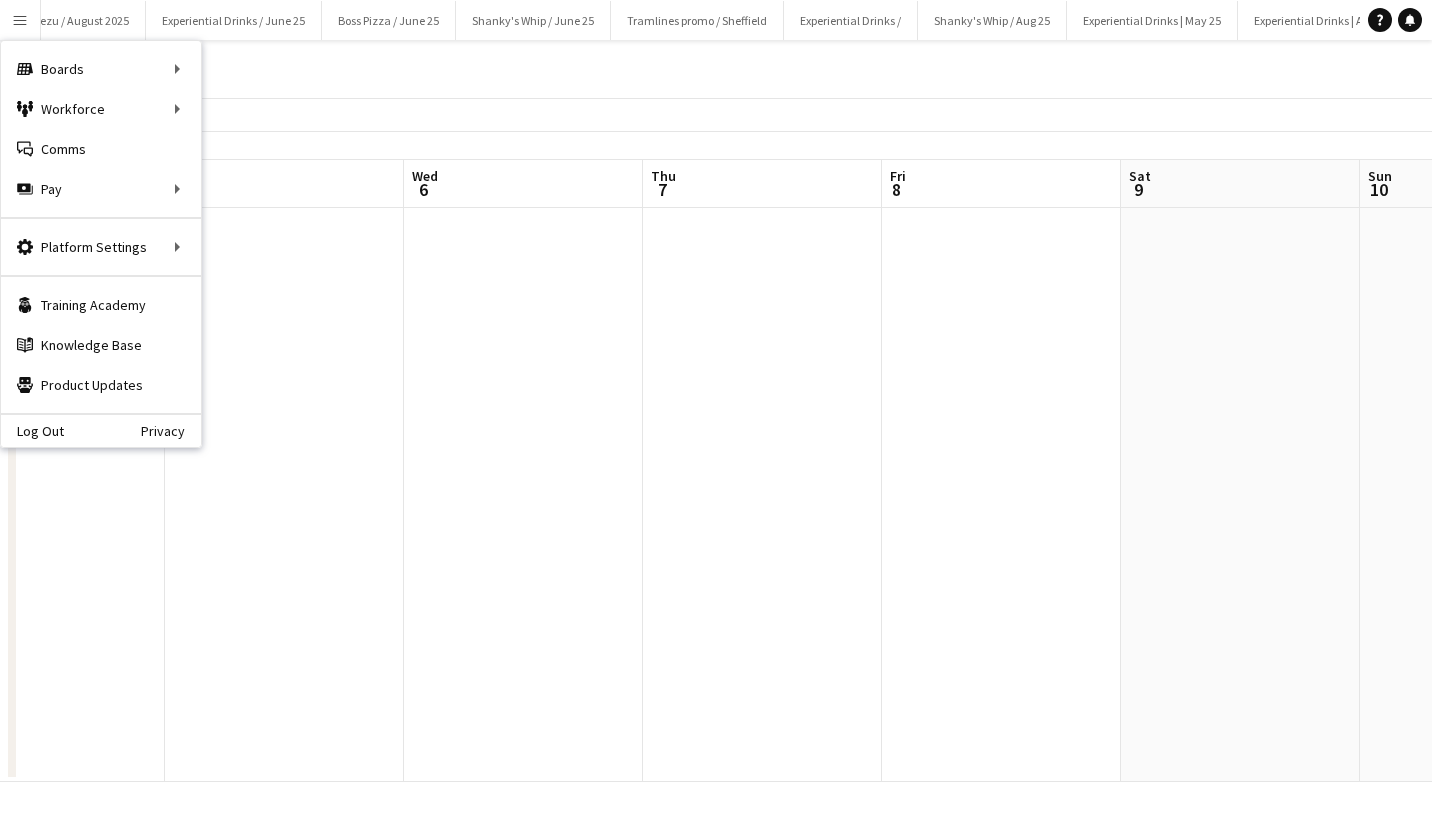 scroll, scrollTop: 0, scrollLeft: 1402, axis: horizontal 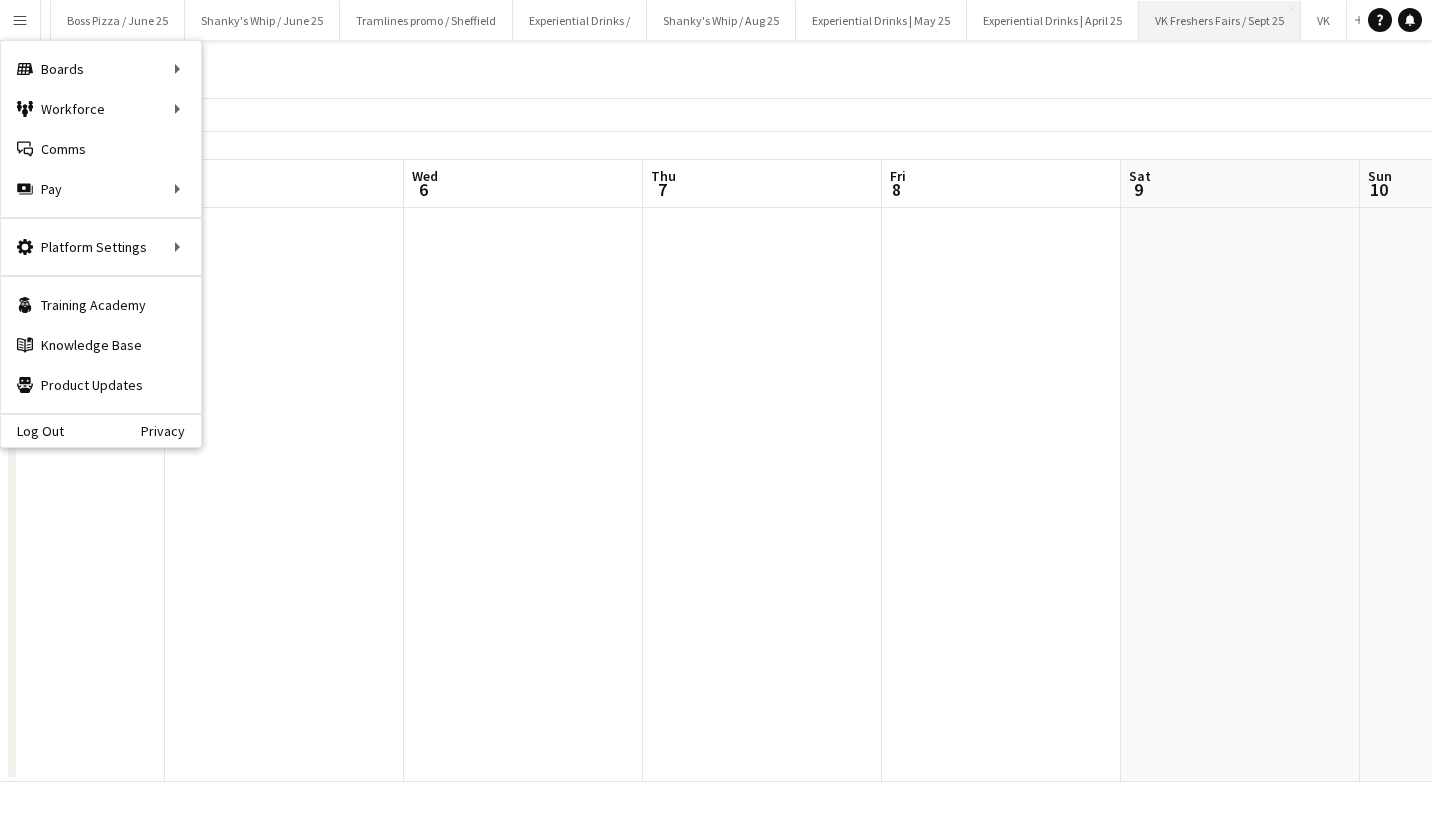 click on "VK Freshers Fairs / Sept 25
Close" at bounding box center [1220, 20] 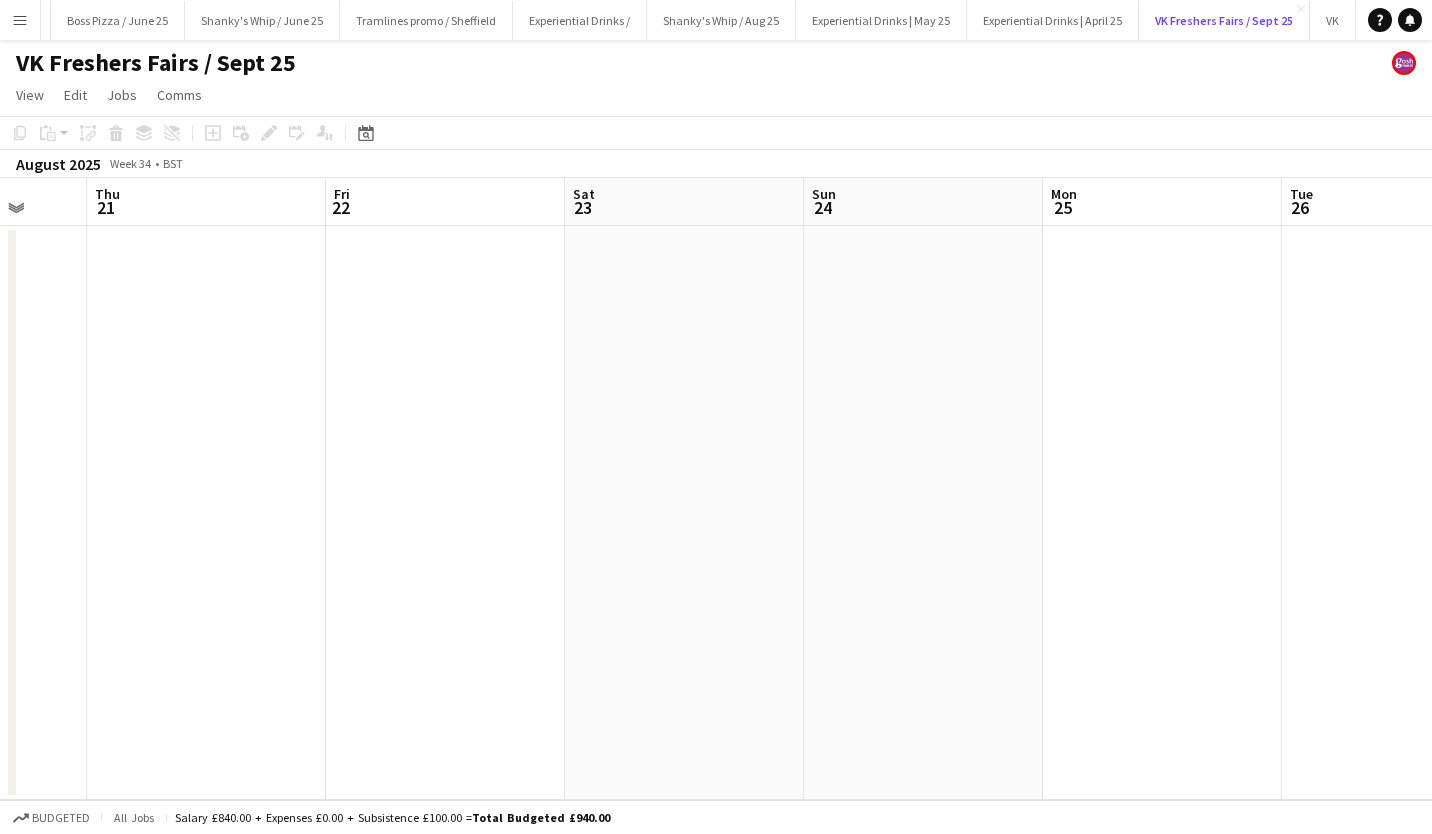 scroll, scrollTop: 0, scrollLeft: 782, axis: horizontal 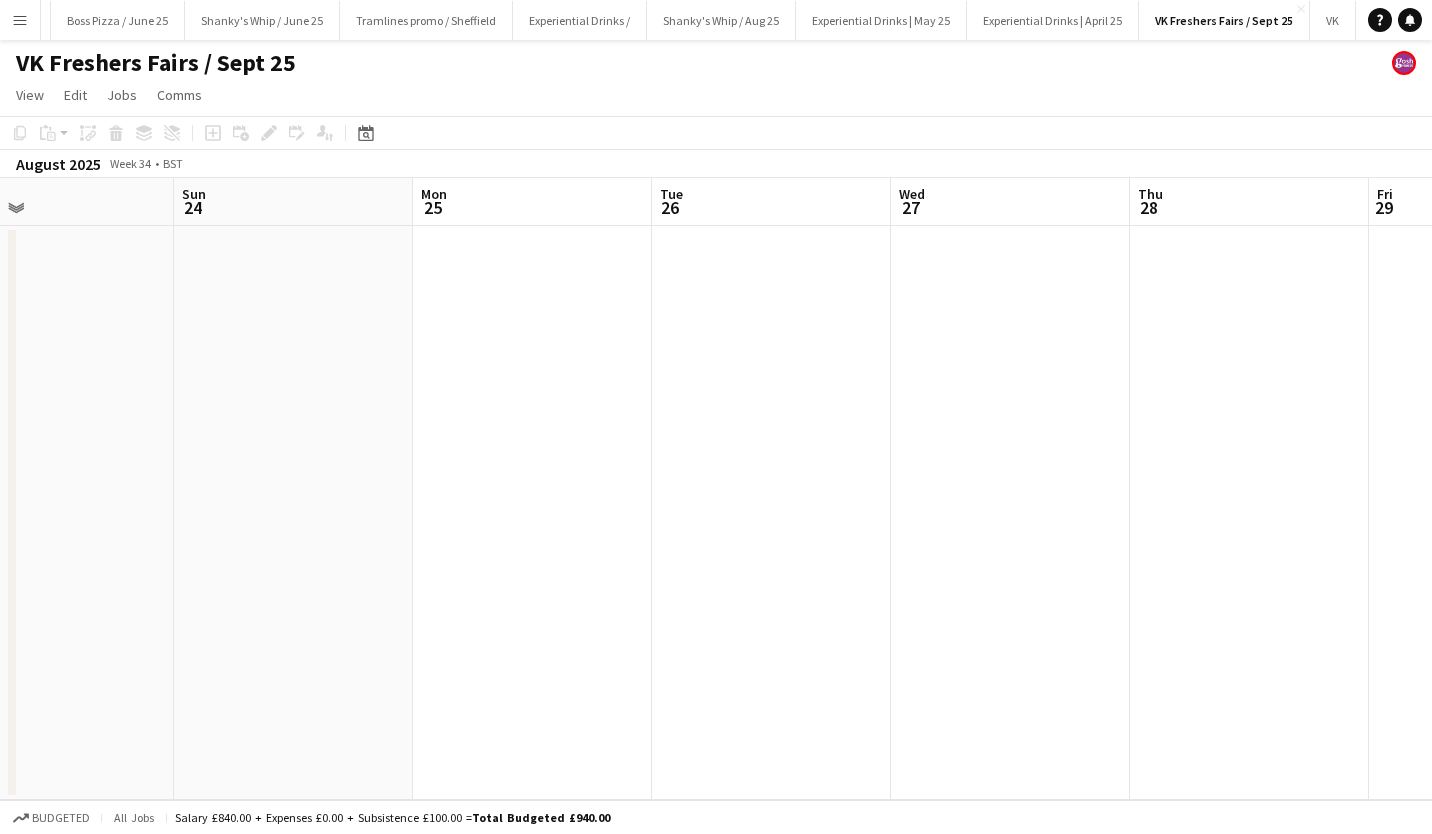 click at bounding box center [1010, 513] 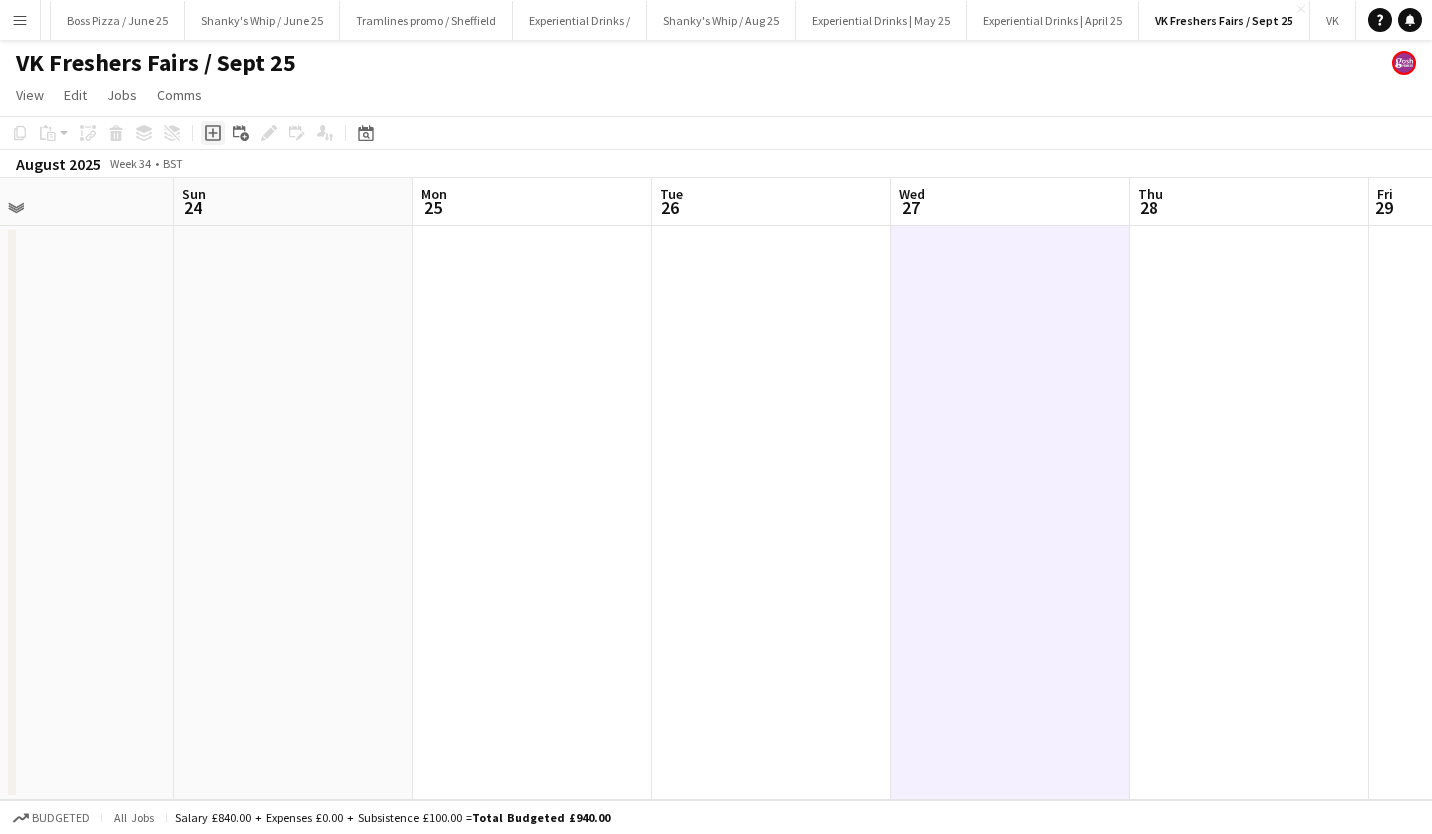 click on "Add job" 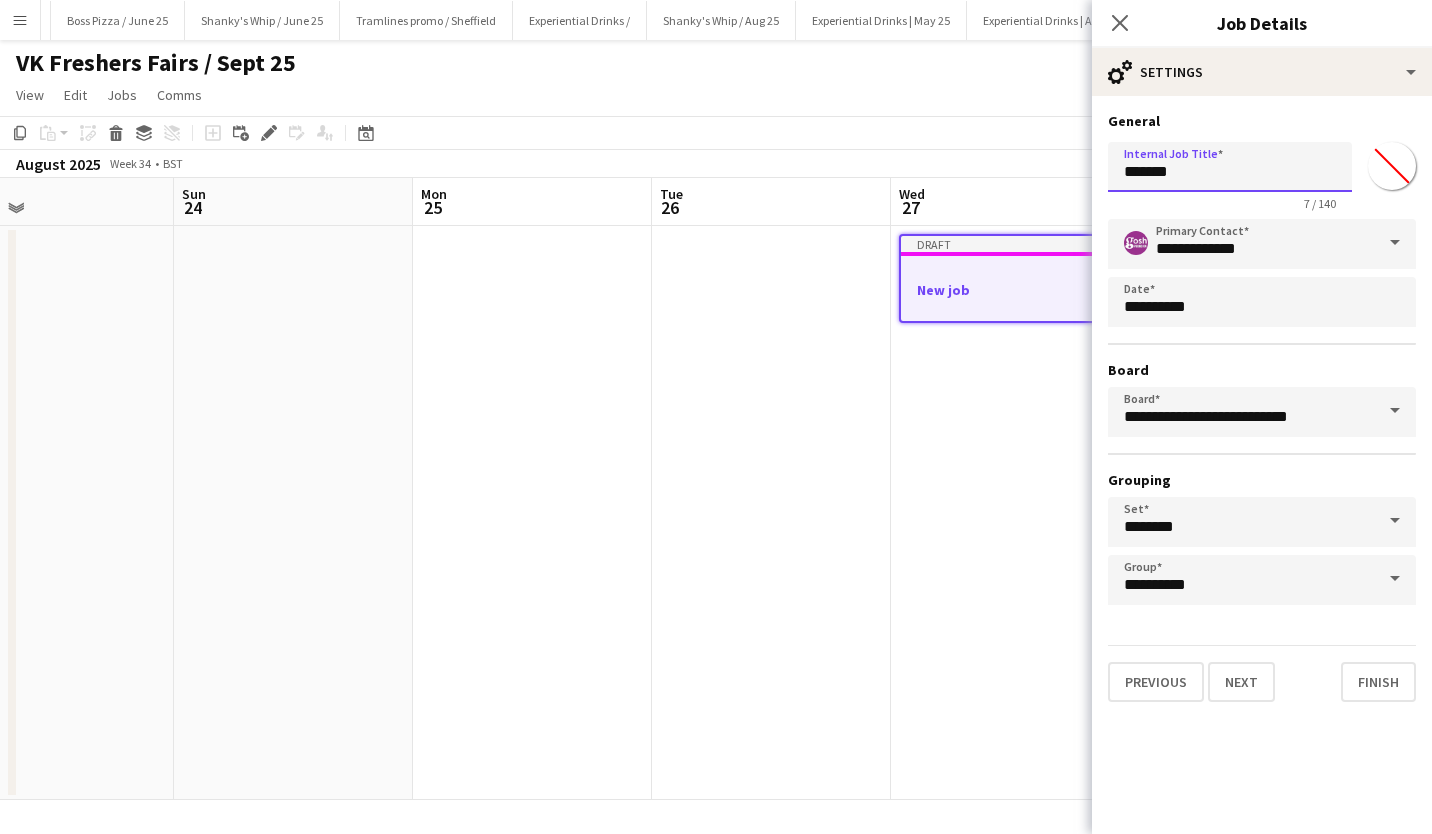click on "*******" at bounding box center (1230, 167) 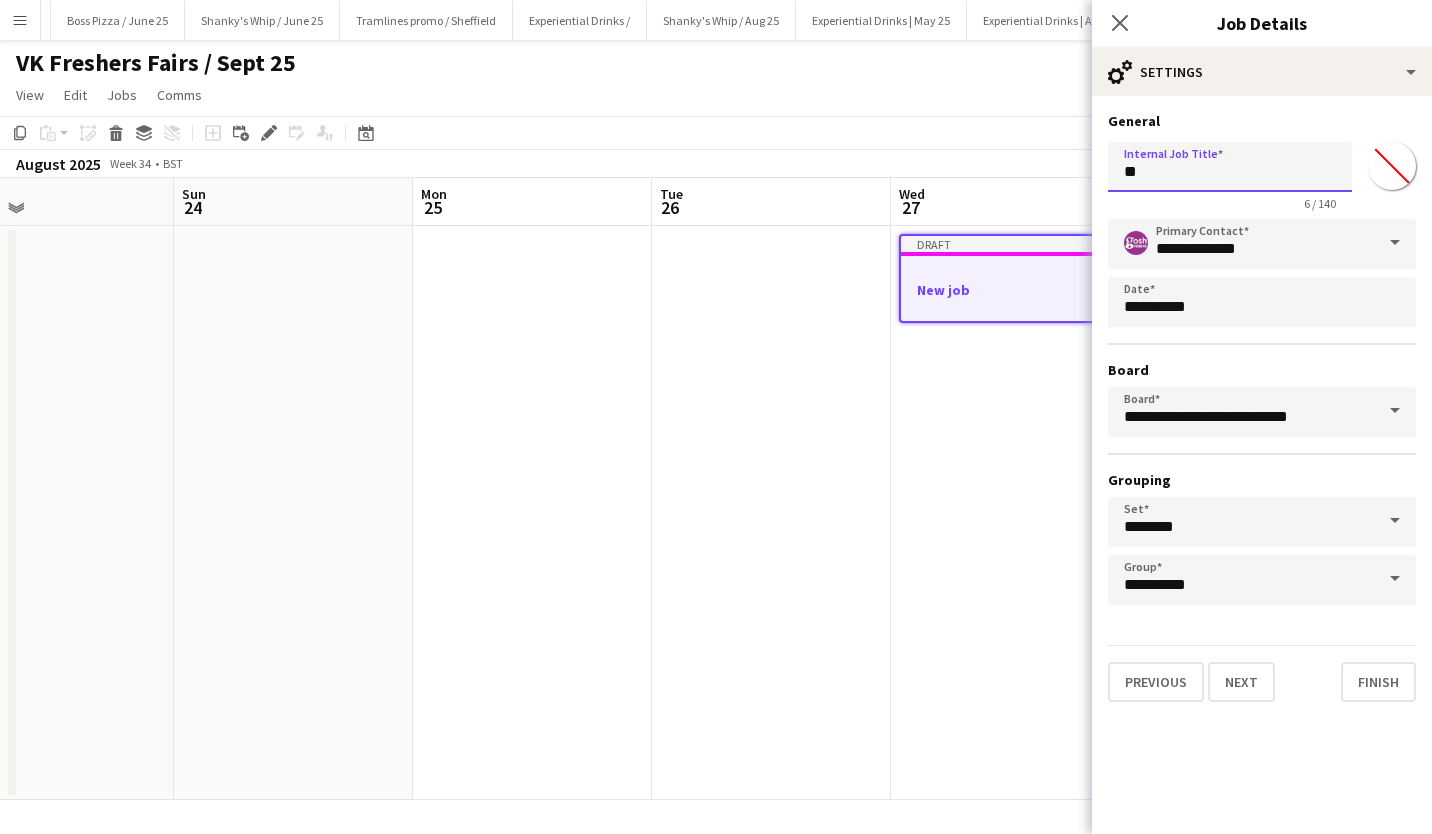 type on "*" 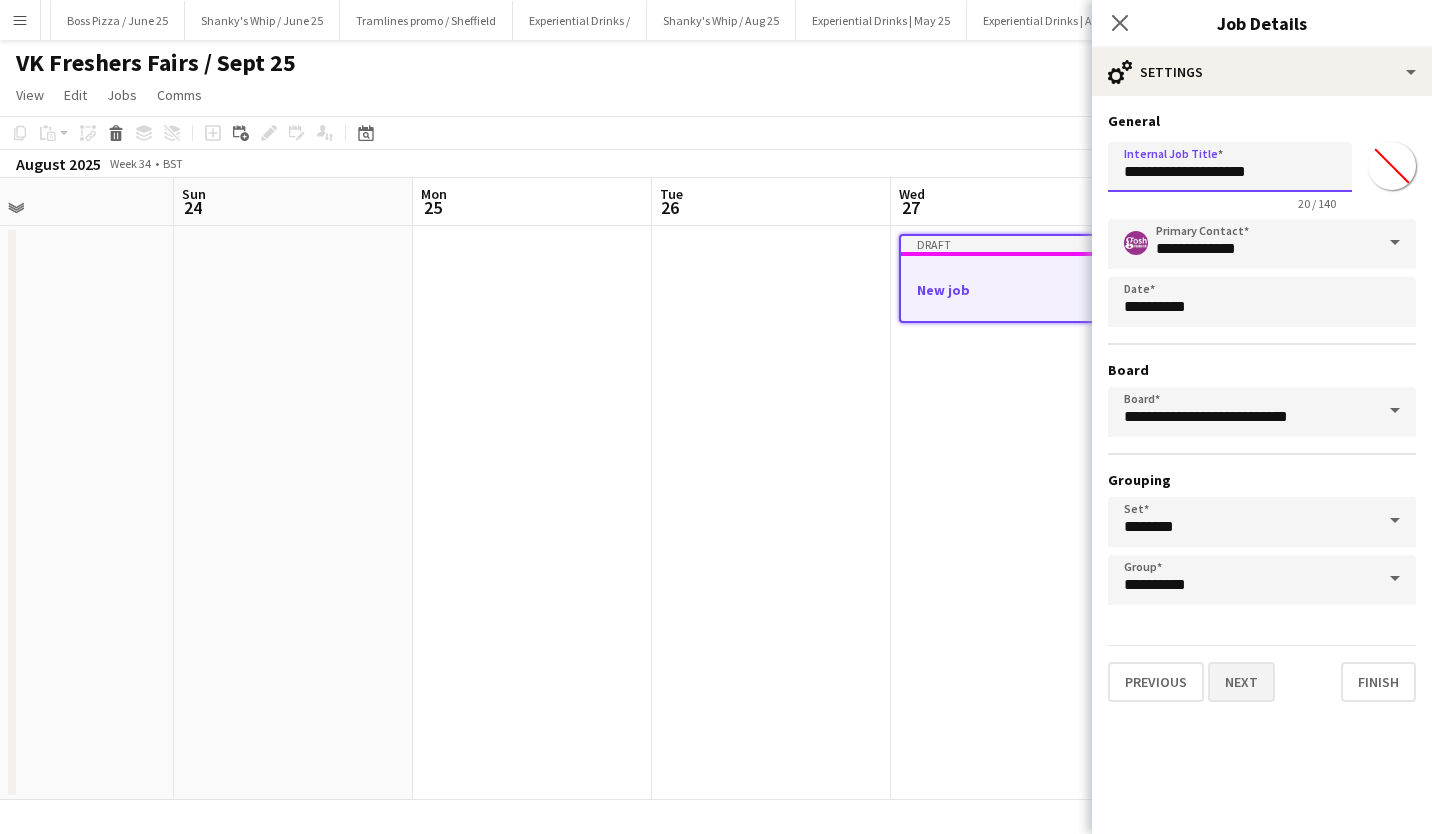 type on "**********" 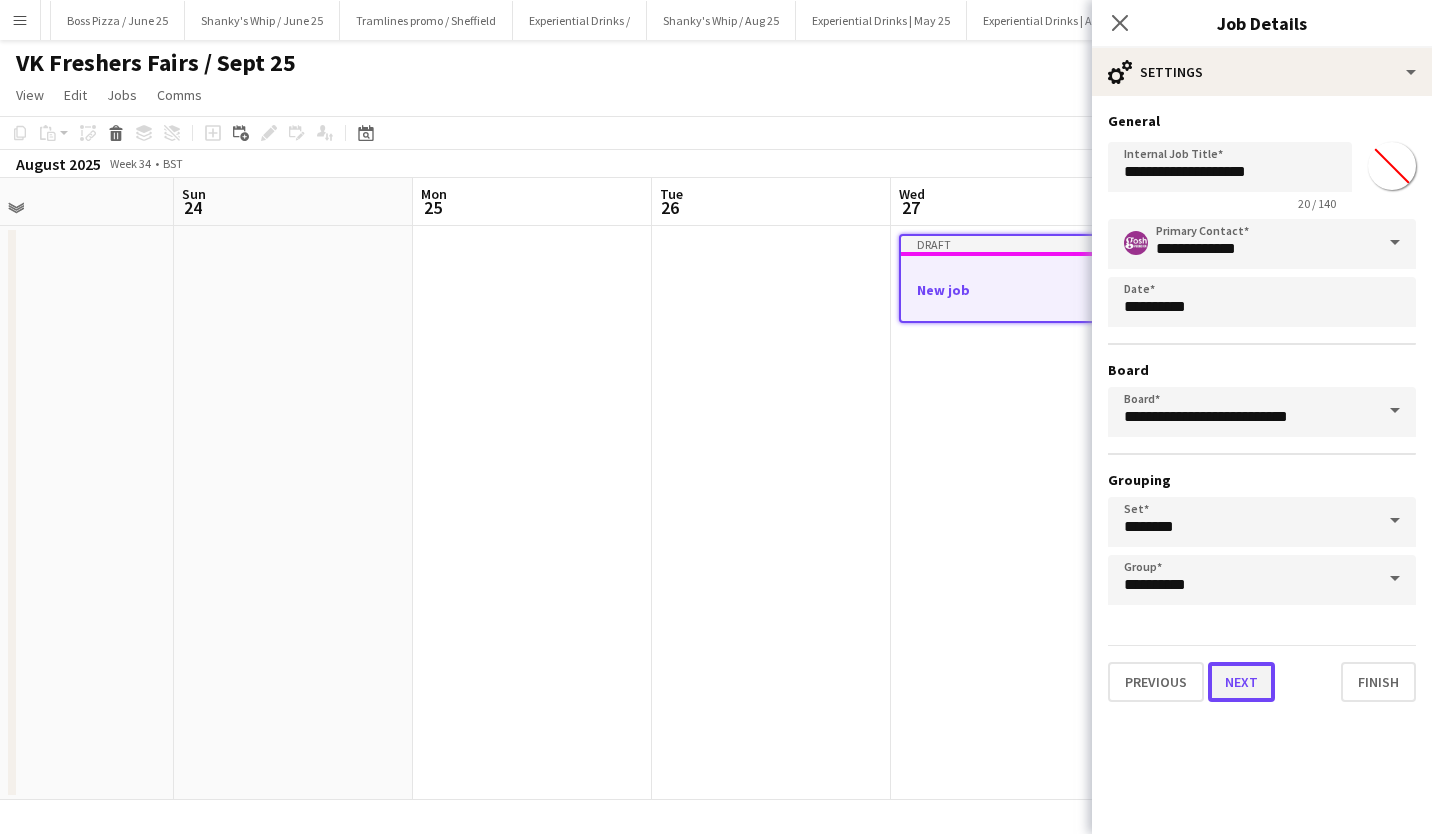 click on "Next" at bounding box center (1241, 682) 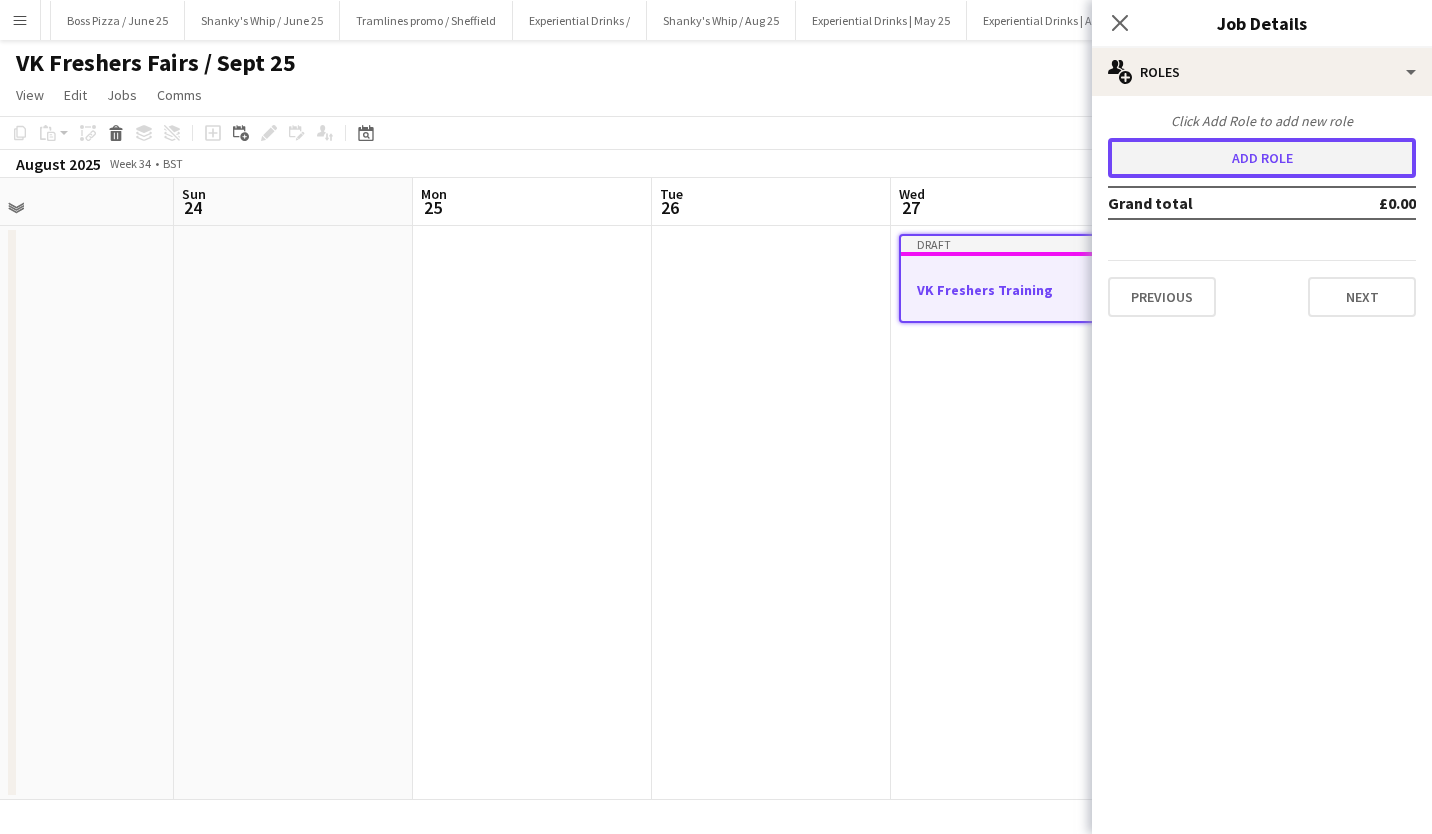click on "Add role" at bounding box center (1262, 158) 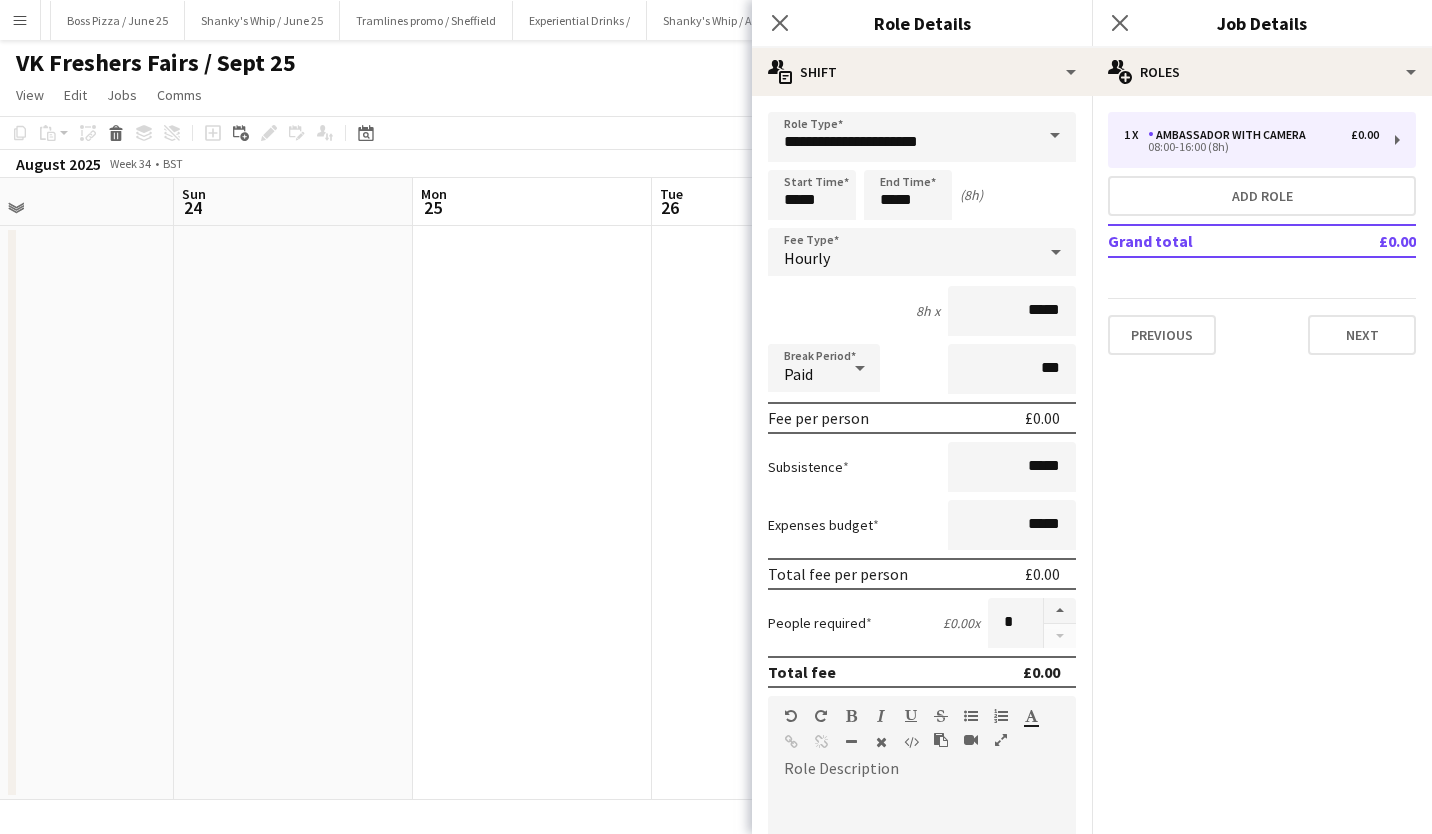 click at bounding box center [1055, 136] 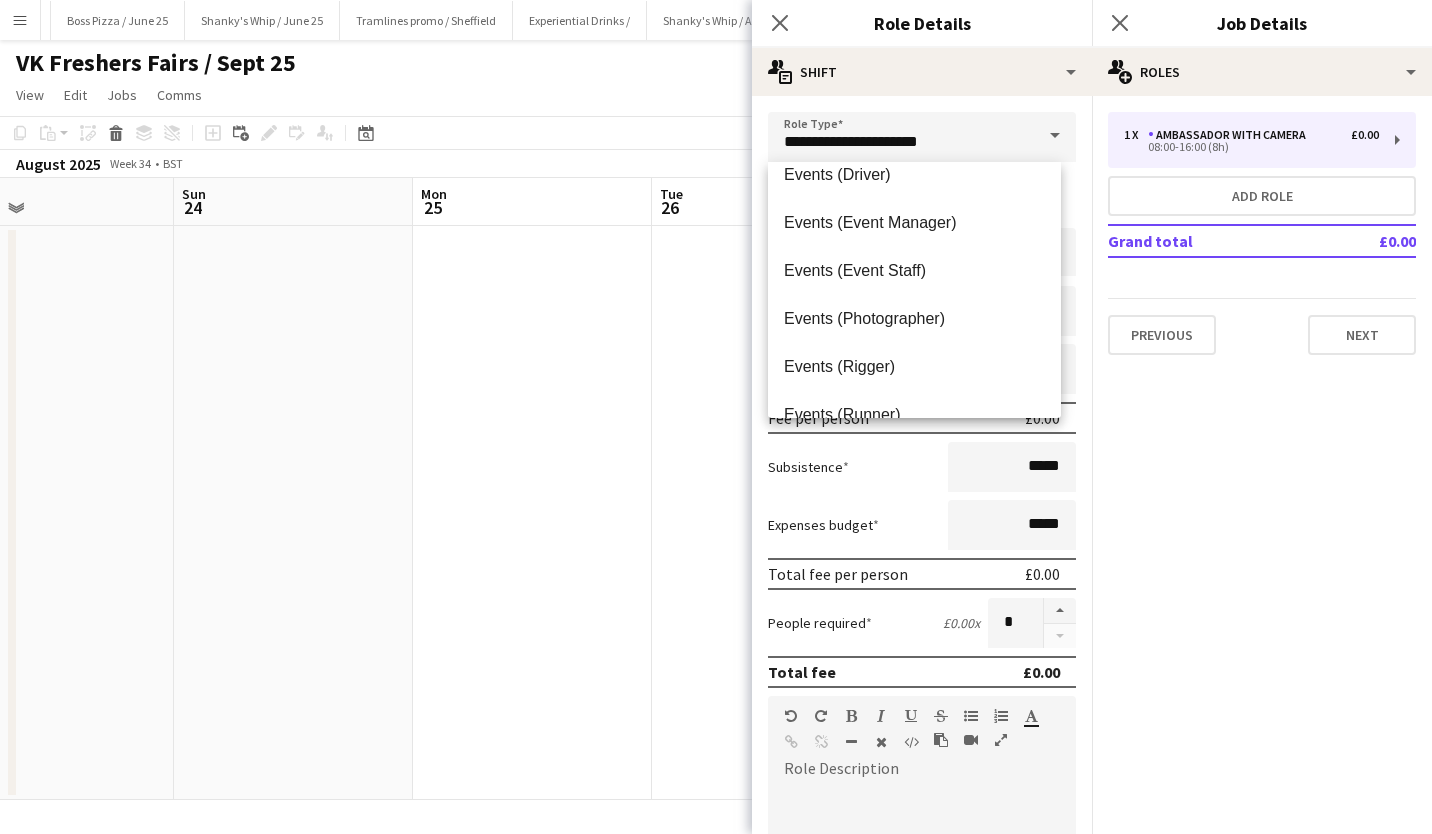 scroll, scrollTop: 497, scrollLeft: 0, axis: vertical 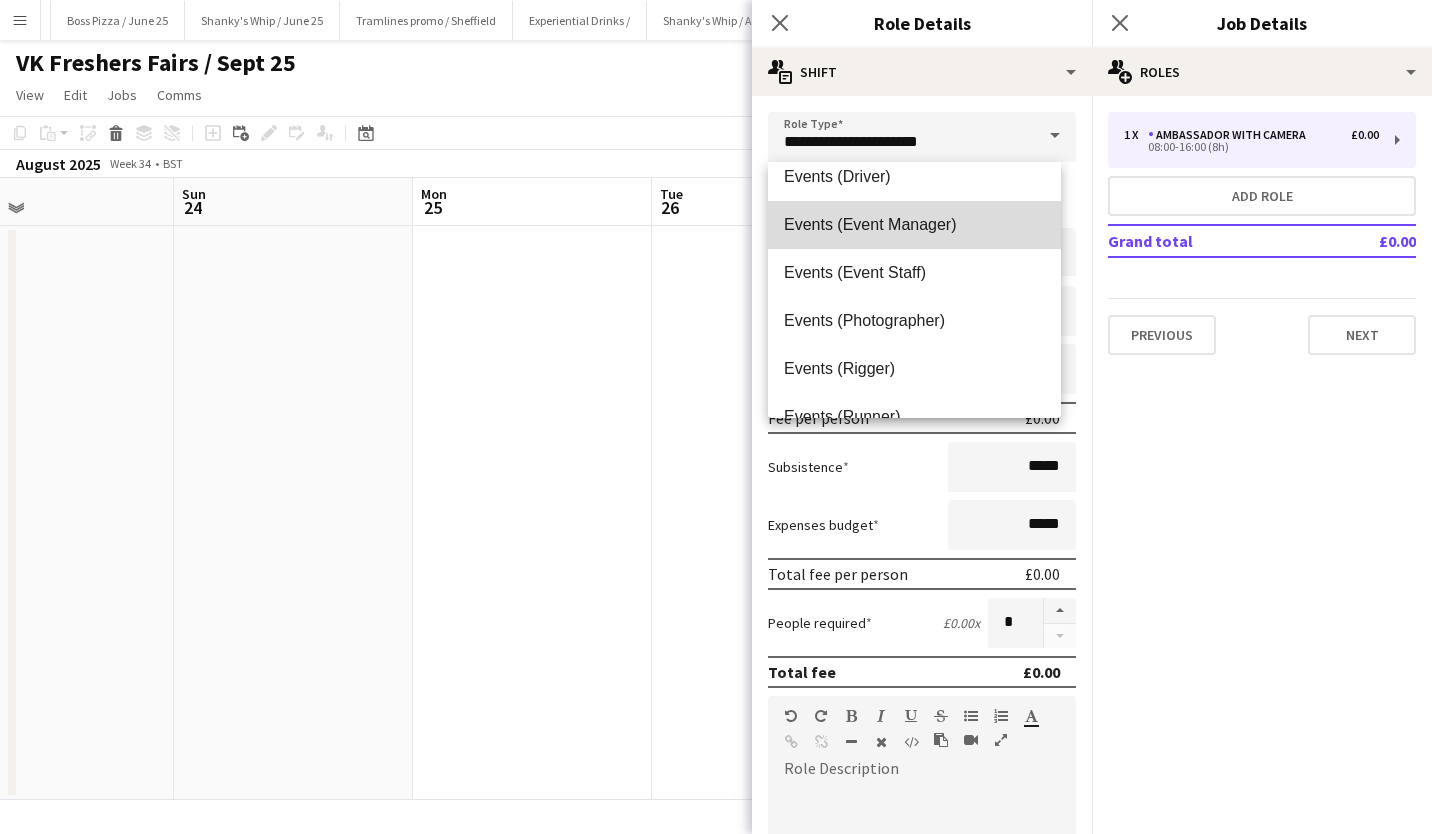click on "Events (Event Manager)" at bounding box center (914, 225) 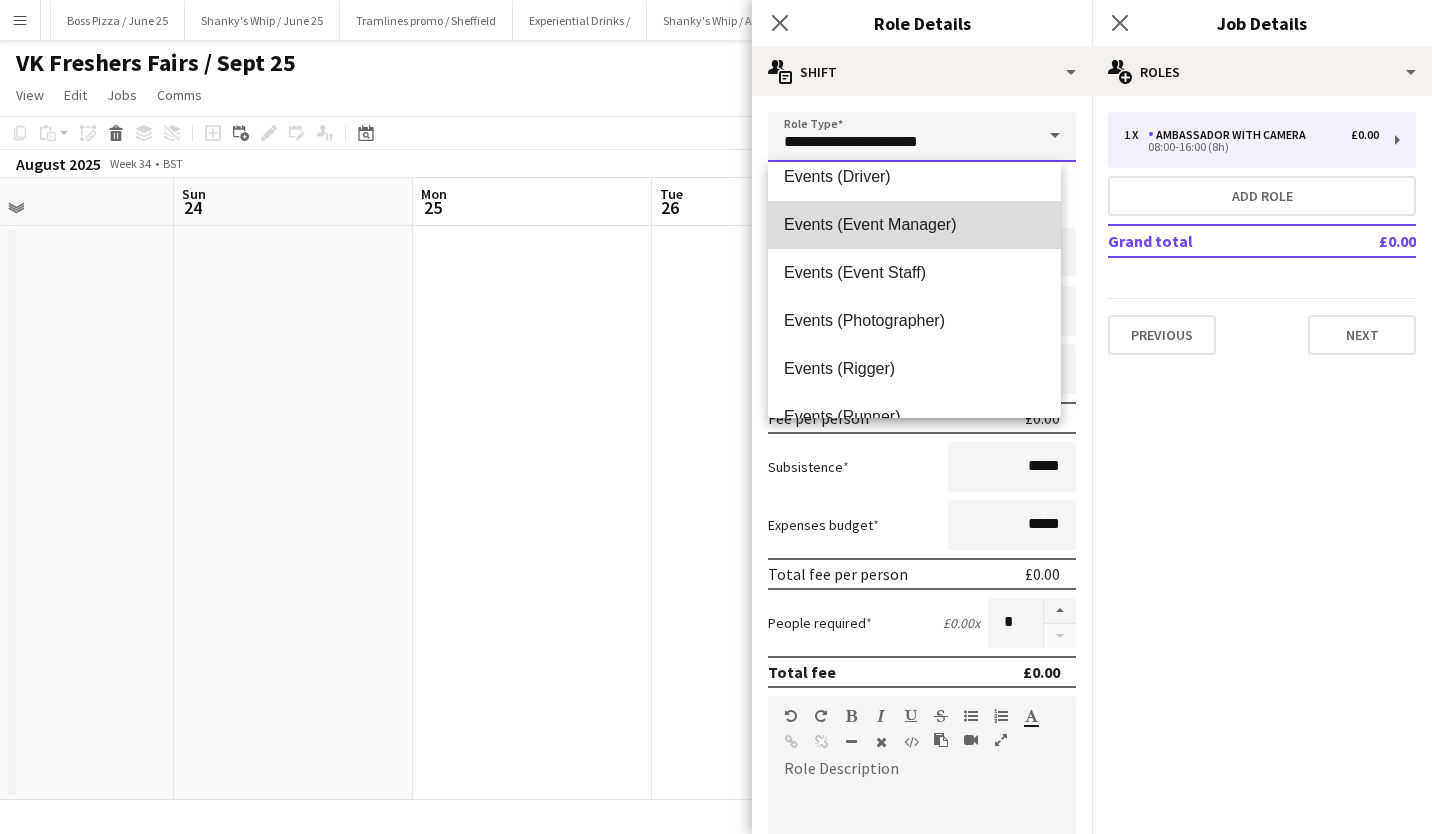 type on "**********" 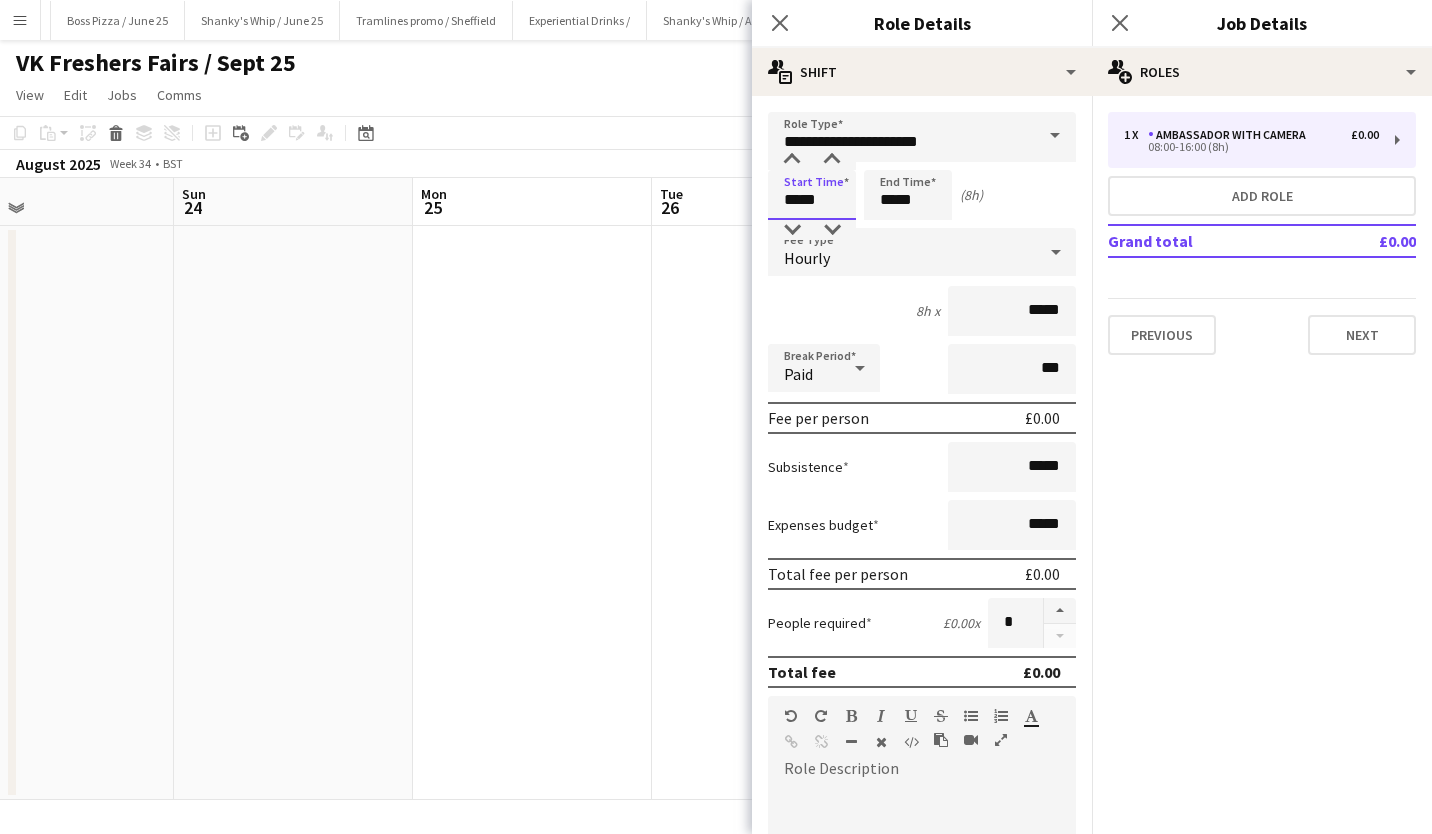 click on "*****" at bounding box center [812, 195] 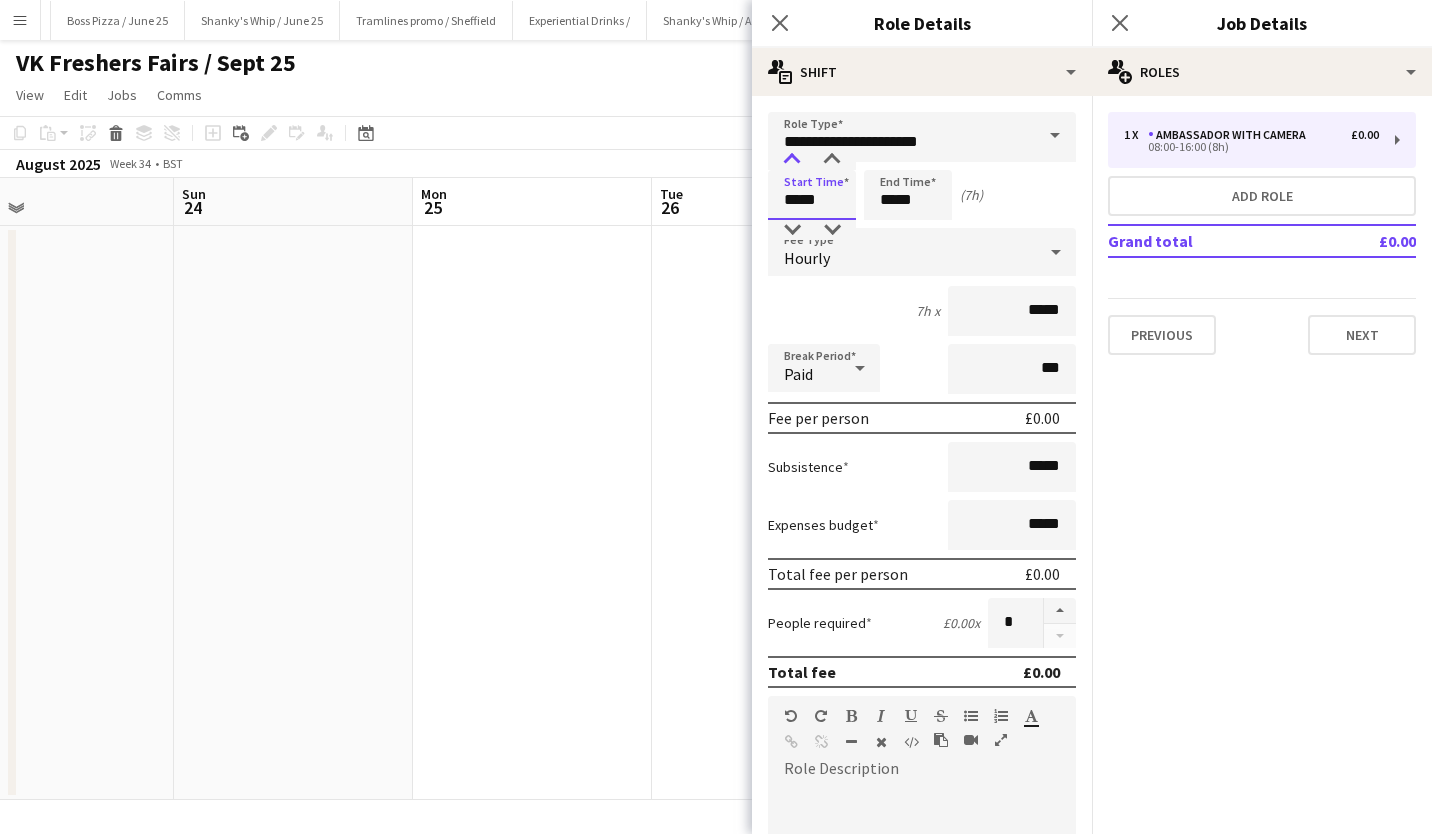 click at bounding box center (792, 160) 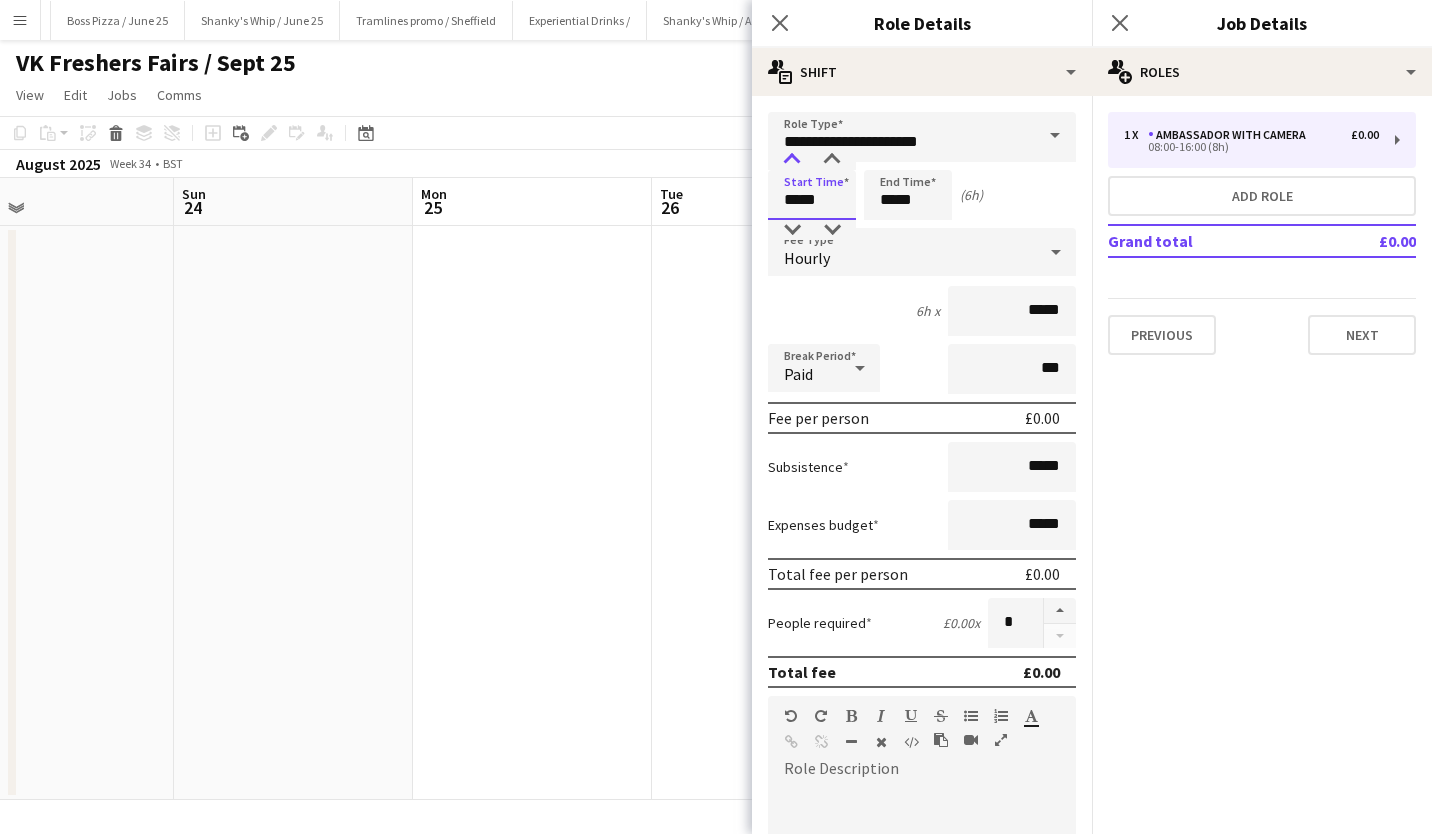 click at bounding box center [792, 160] 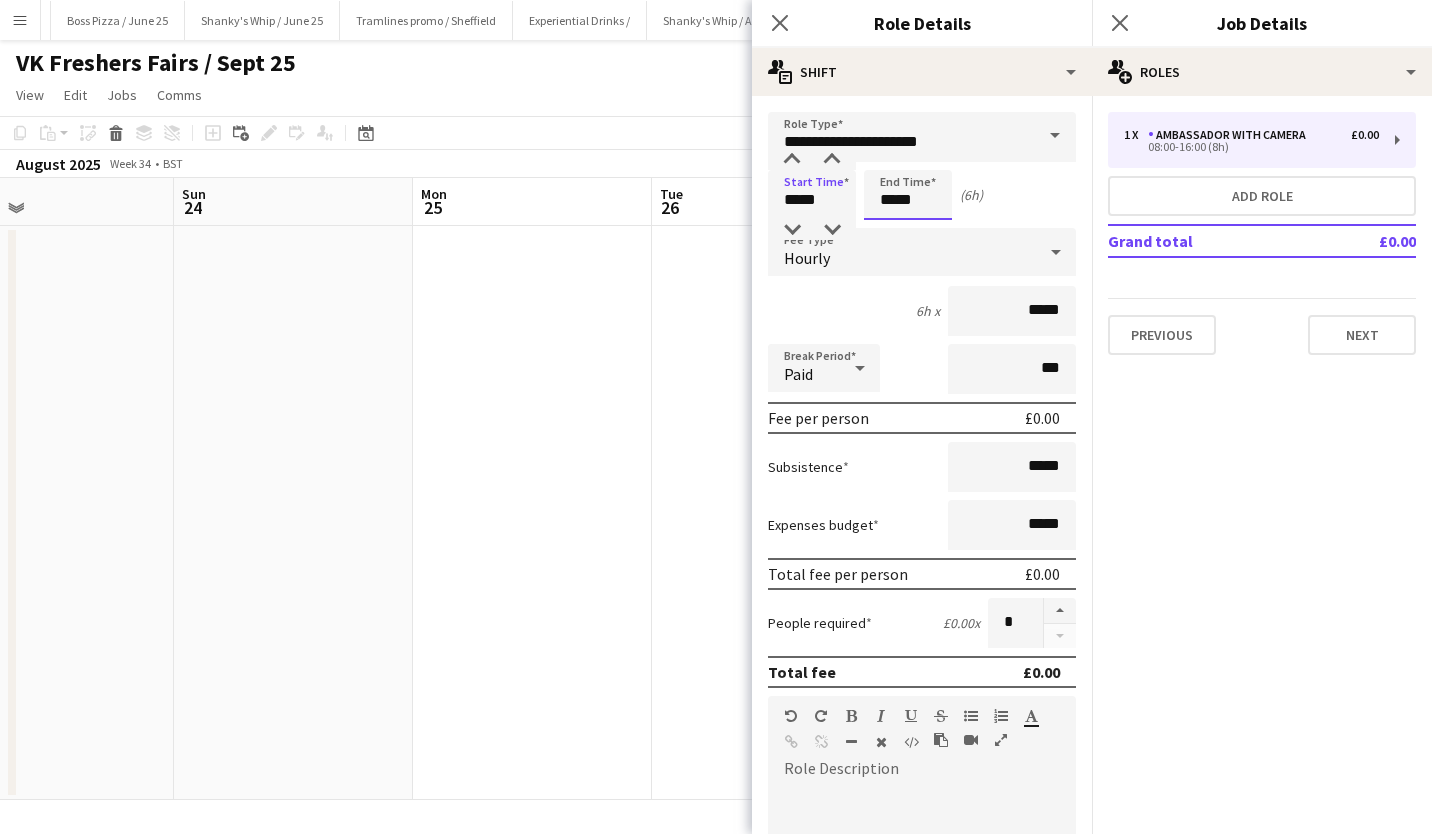 click on "*****" at bounding box center [908, 195] 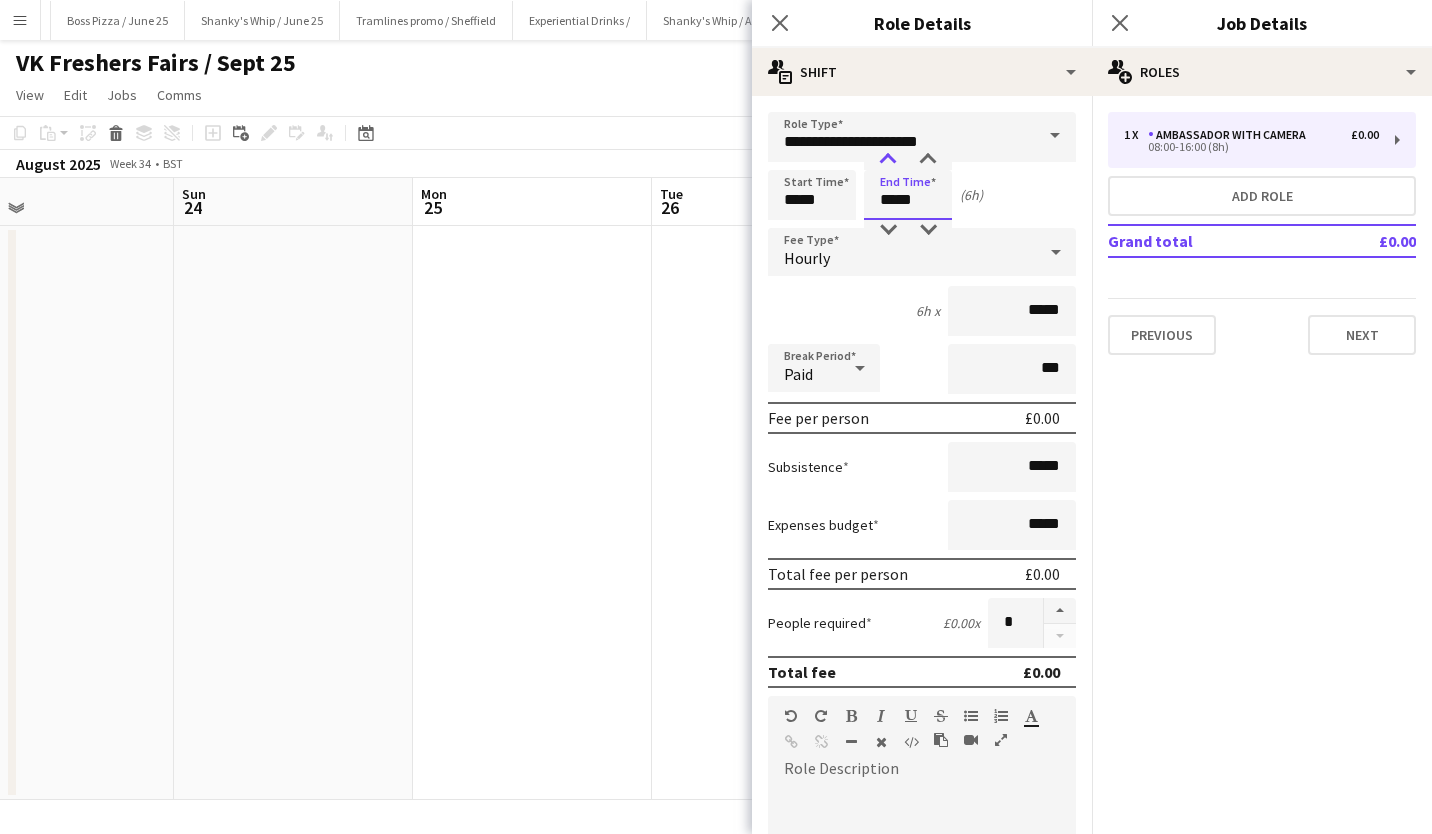 type on "*****" 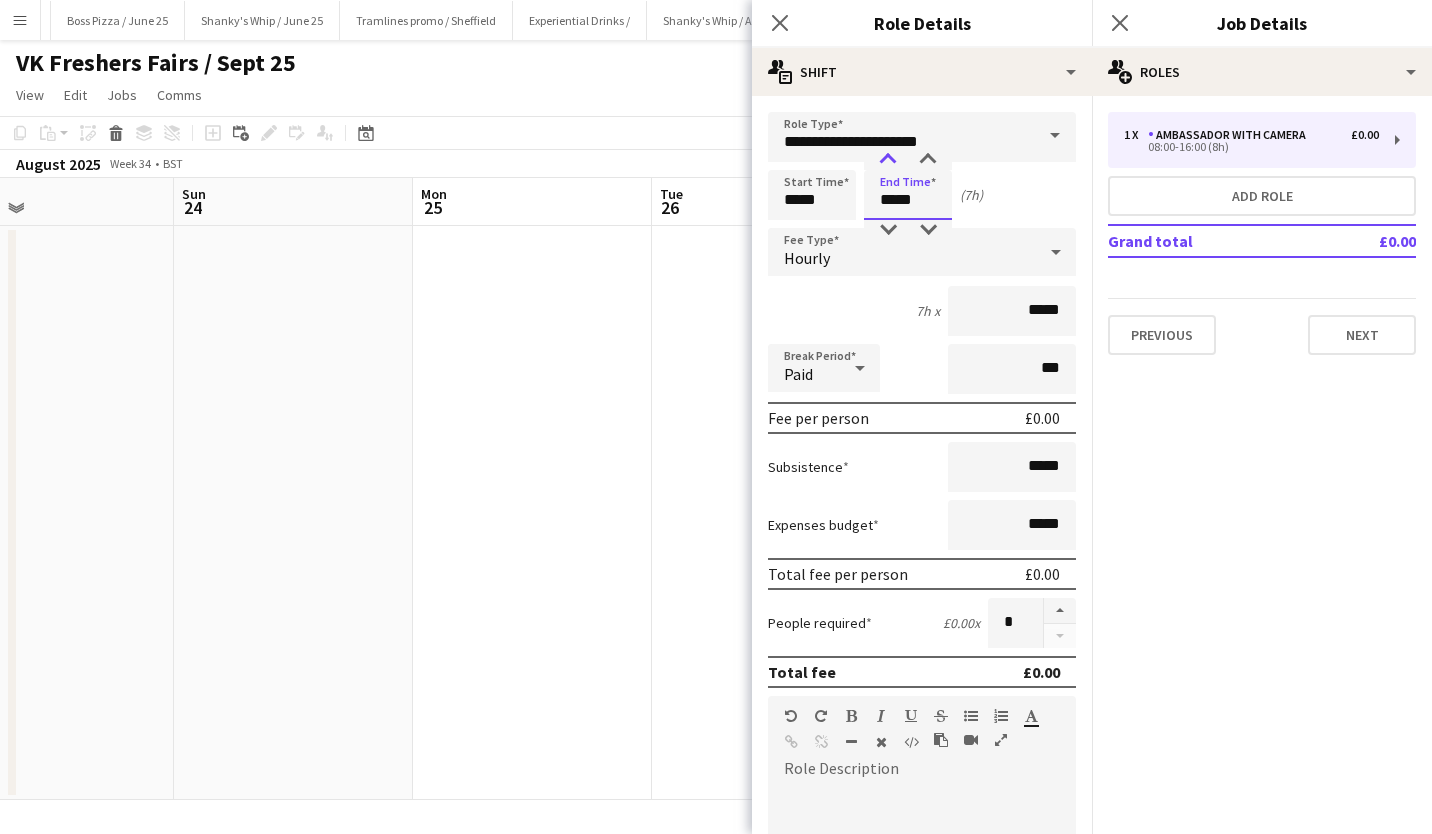 click at bounding box center (888, 160) 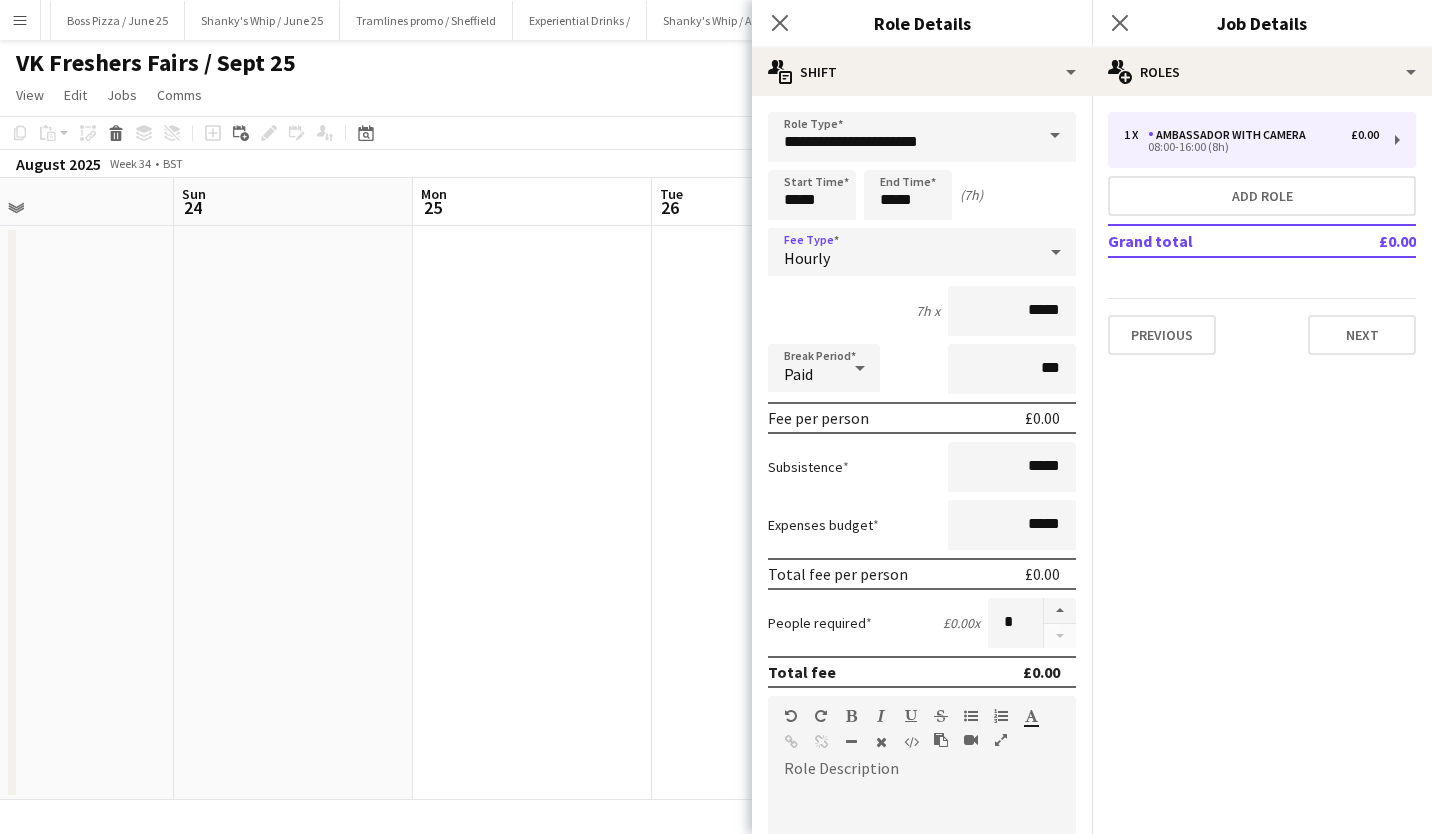 click 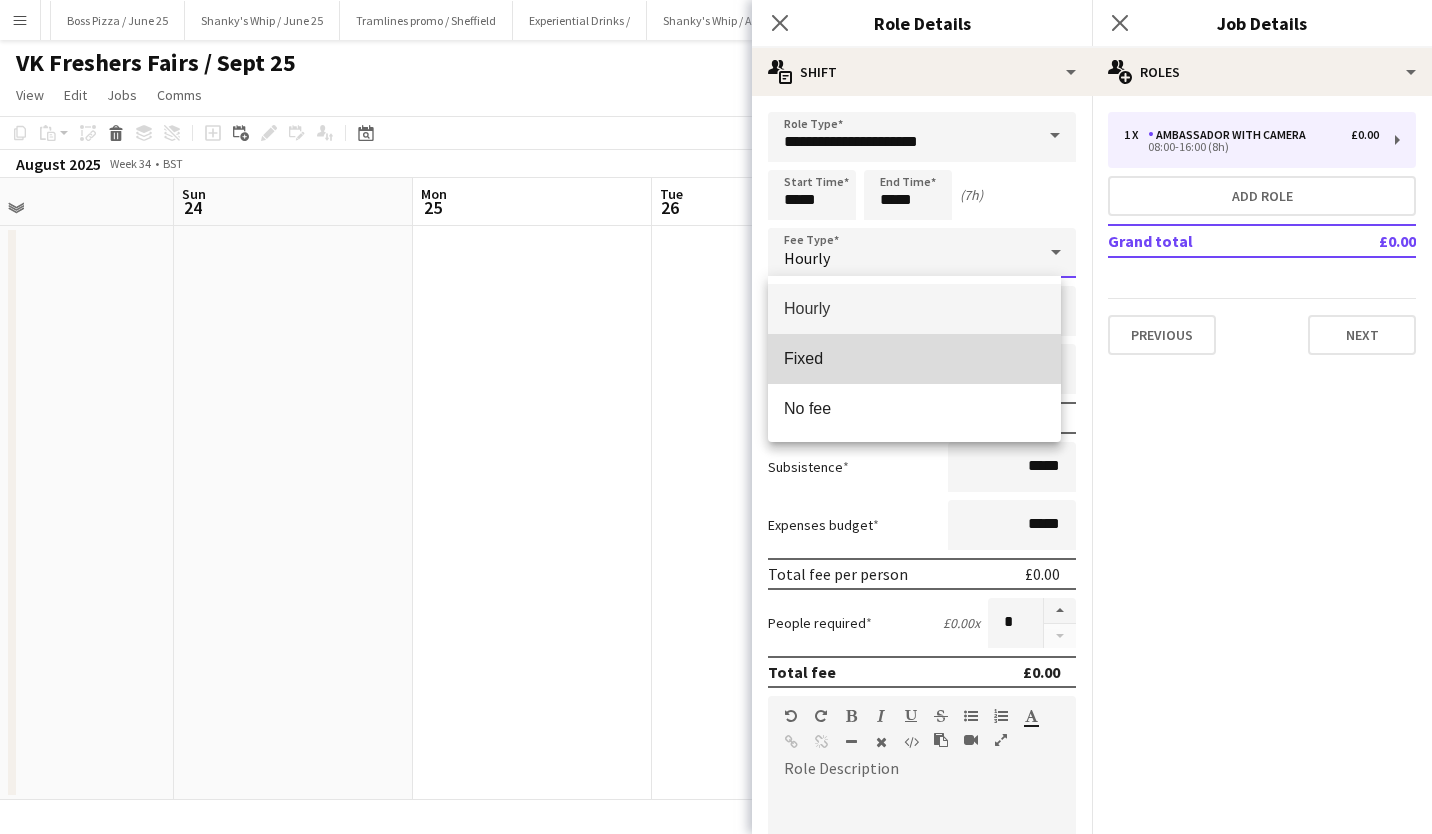 click on "Fixed" at bounding box center (914, 358) 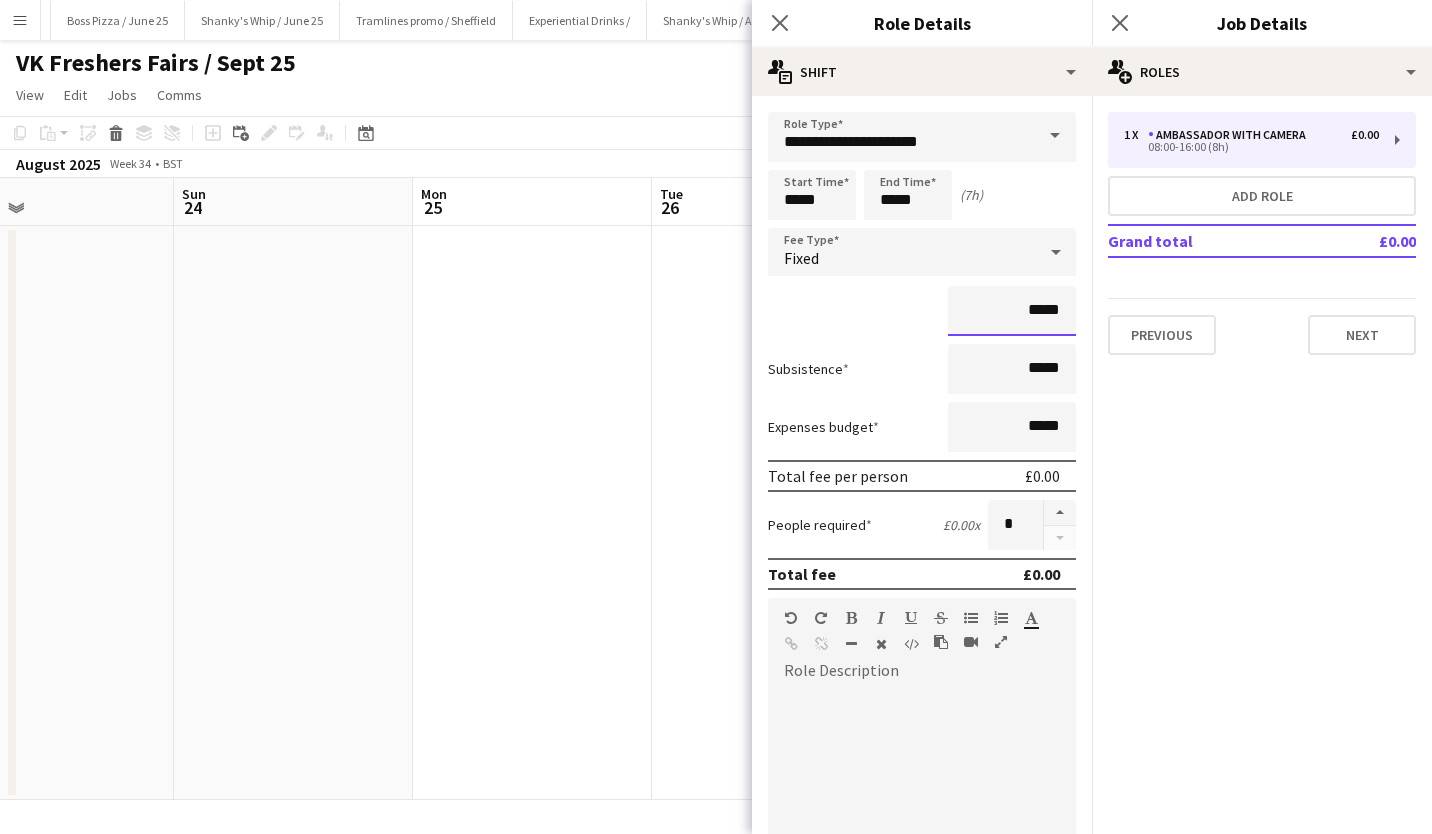 click on "*****" at bounding box center [1012, 311] 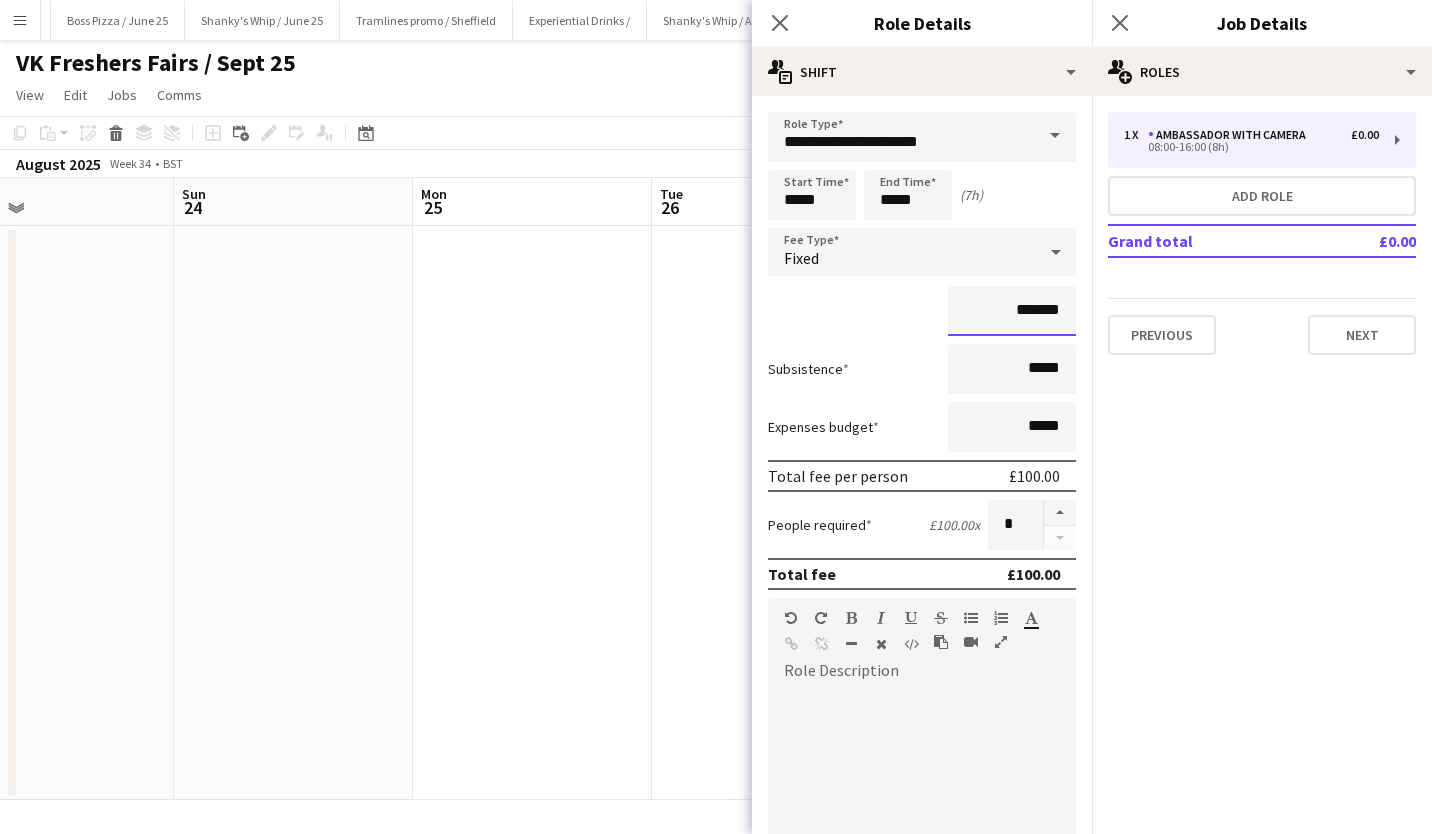type on "*******" 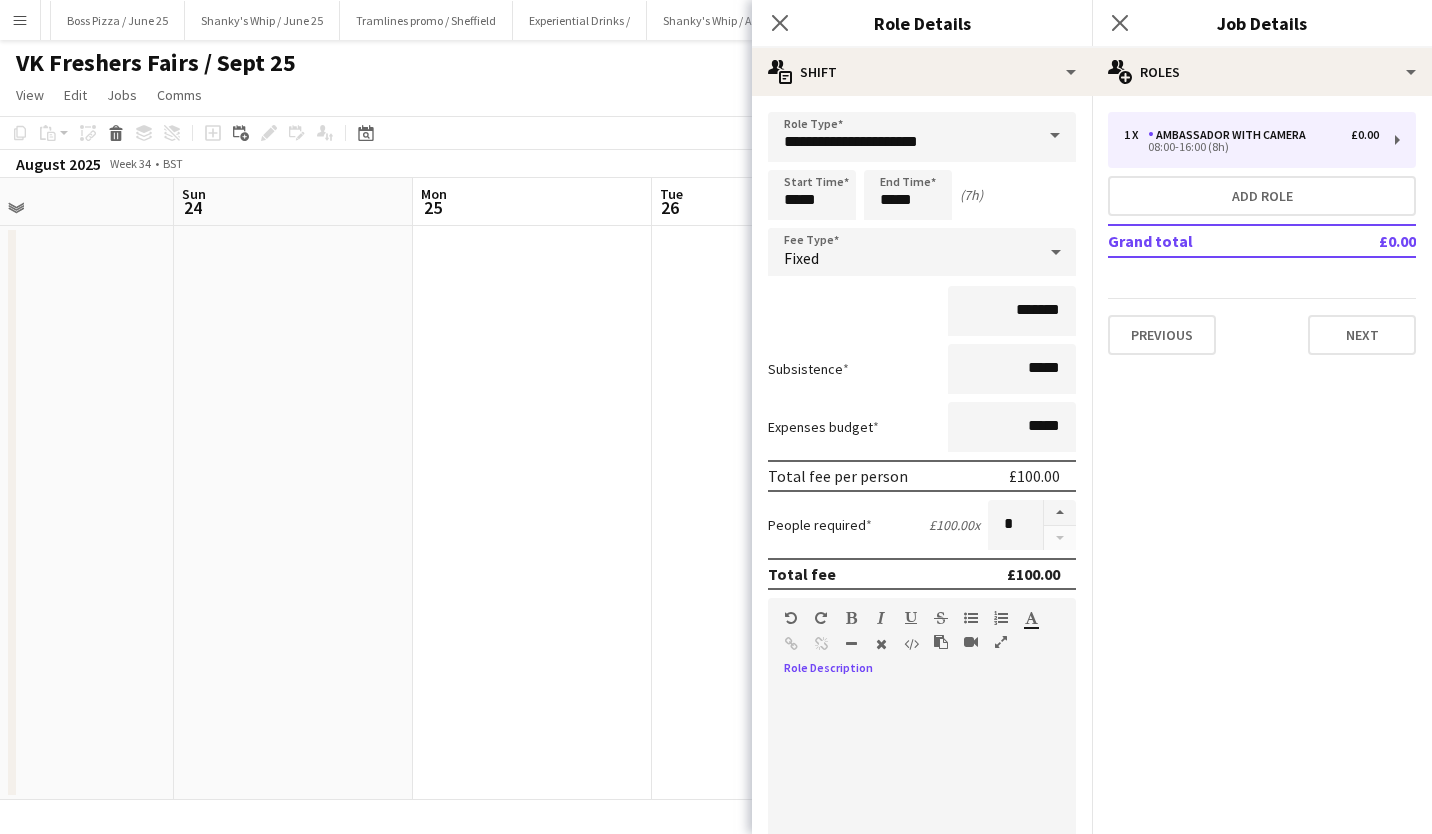 click at bounding box center [922, 807] 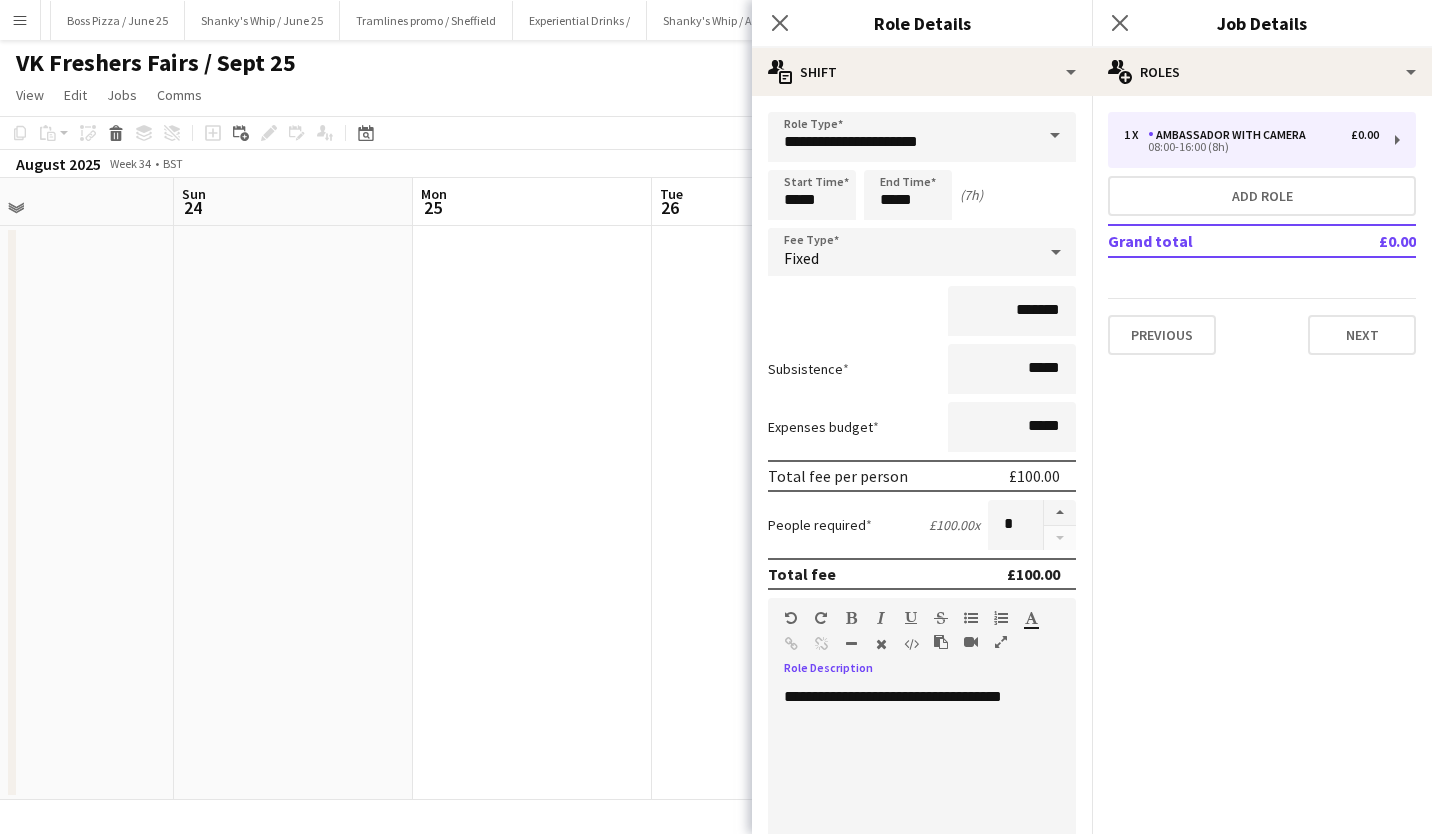 scroll, scrollTop: 422, scrollLeft: 0, axis: vertical 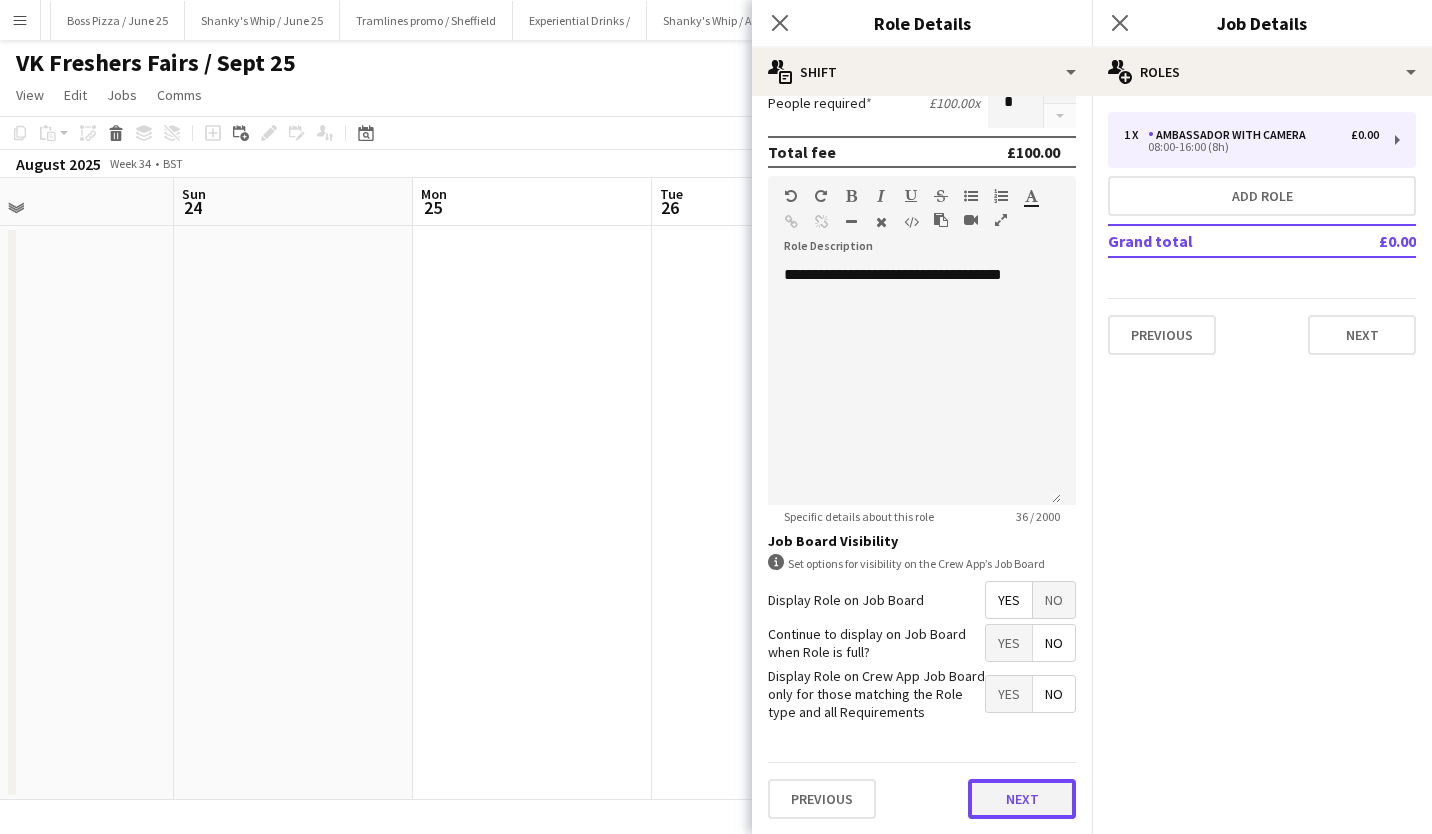 click on "Next" at bounding box center [1022, 799] 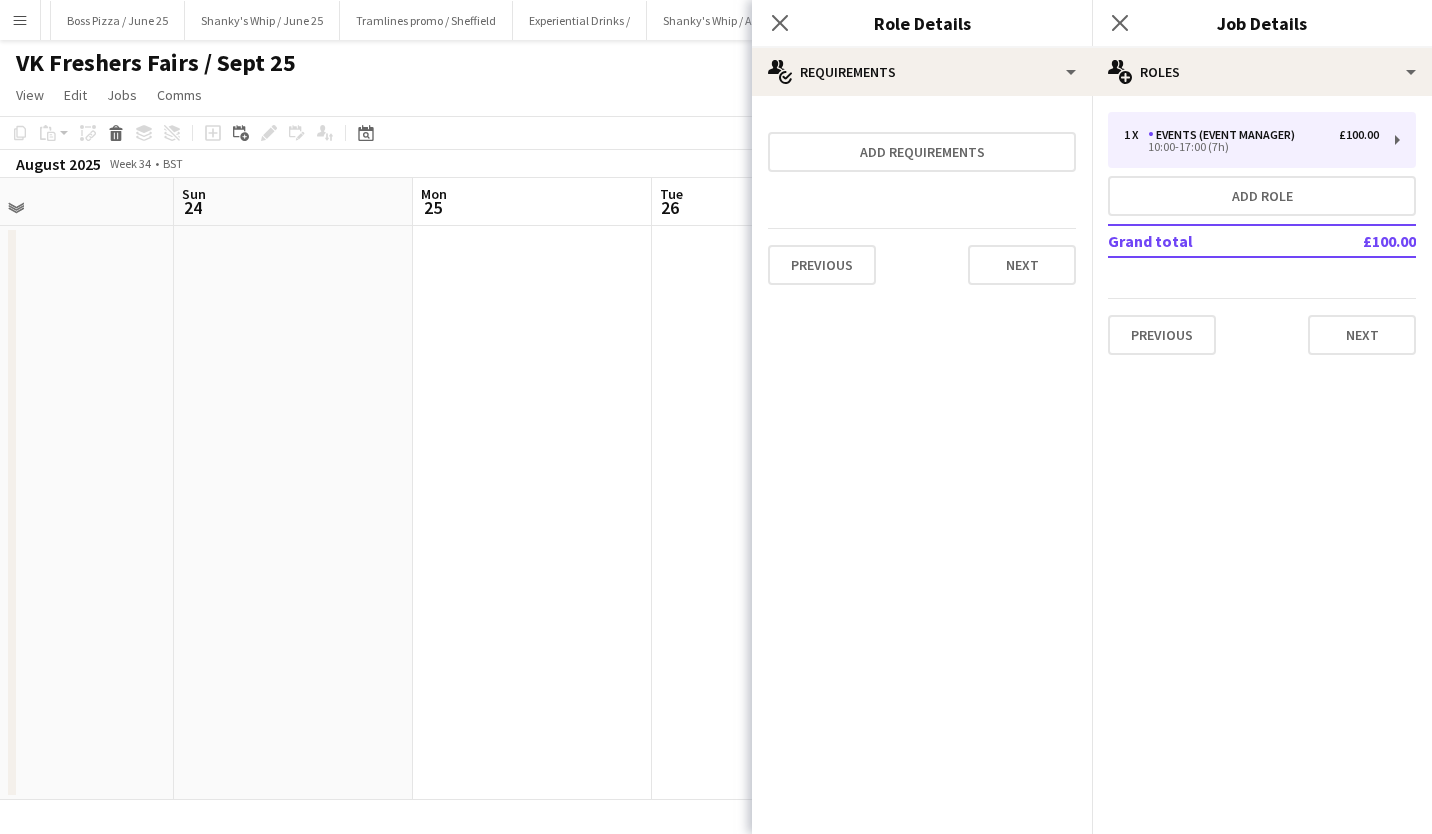 scroll, scrollTop: 0, scrollLeft: 0, axis: both 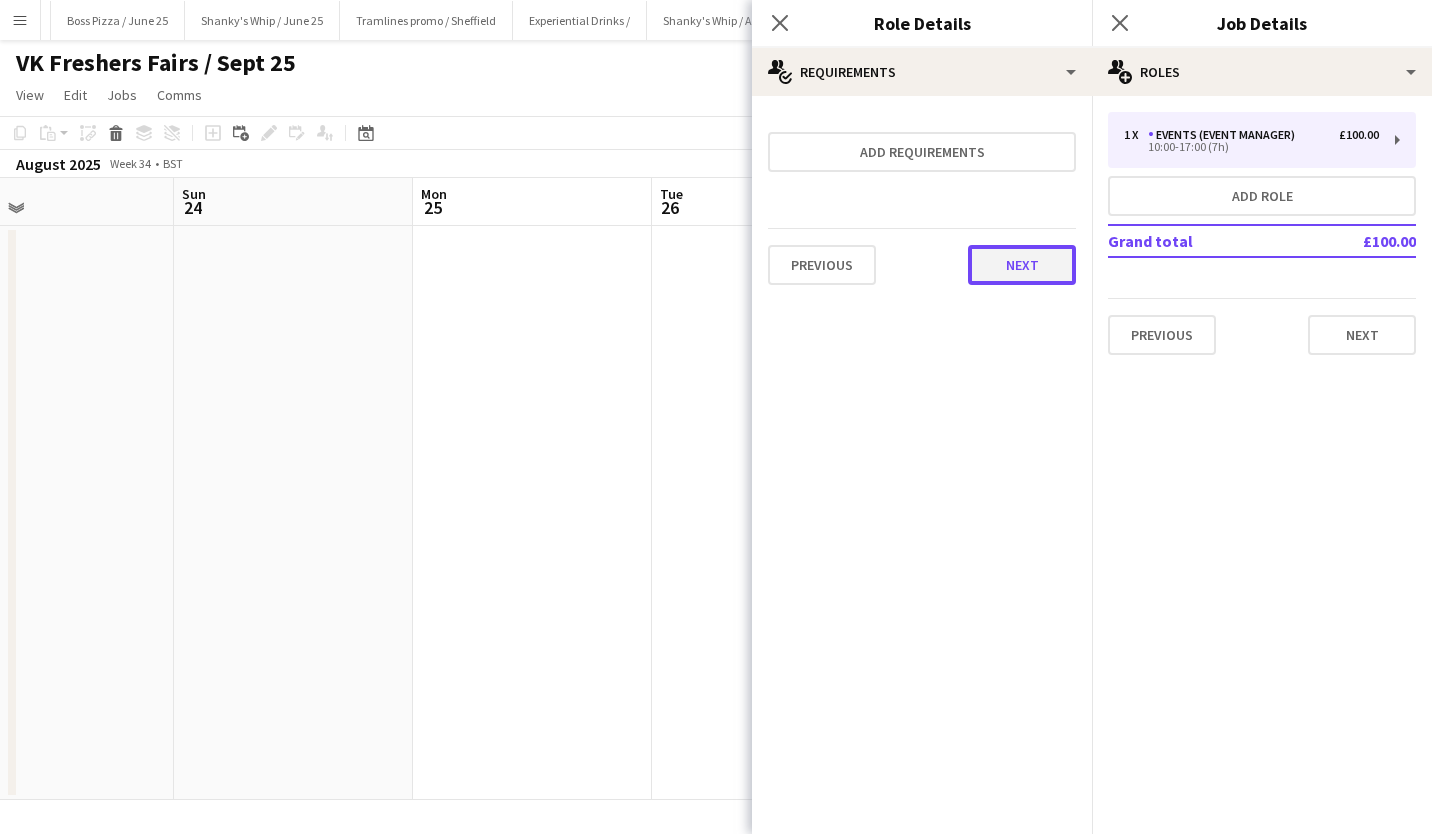 click on "Next" at bounding box center (1022, 265) 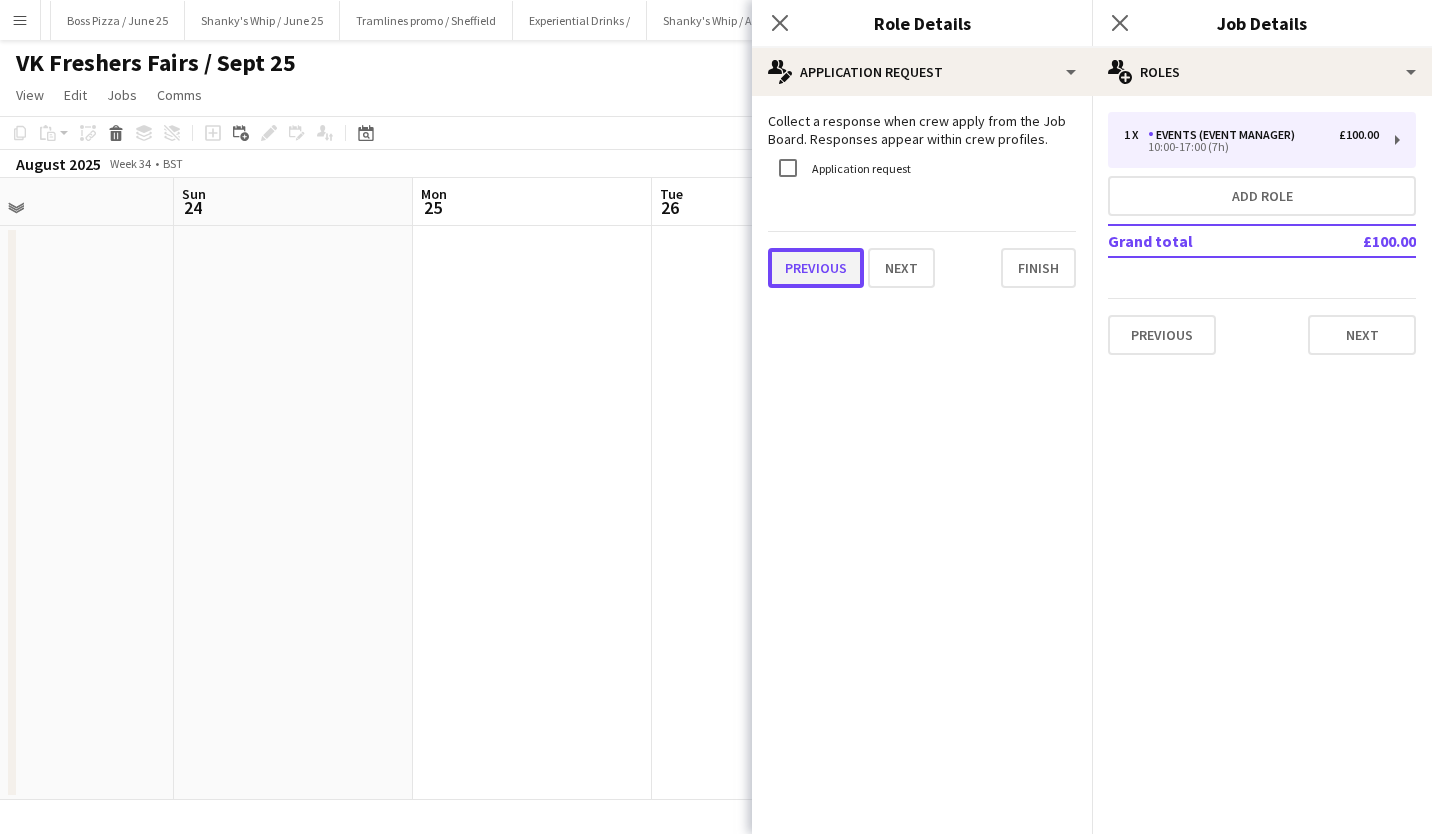 click on "Previous" at bounding box center (816, 268) 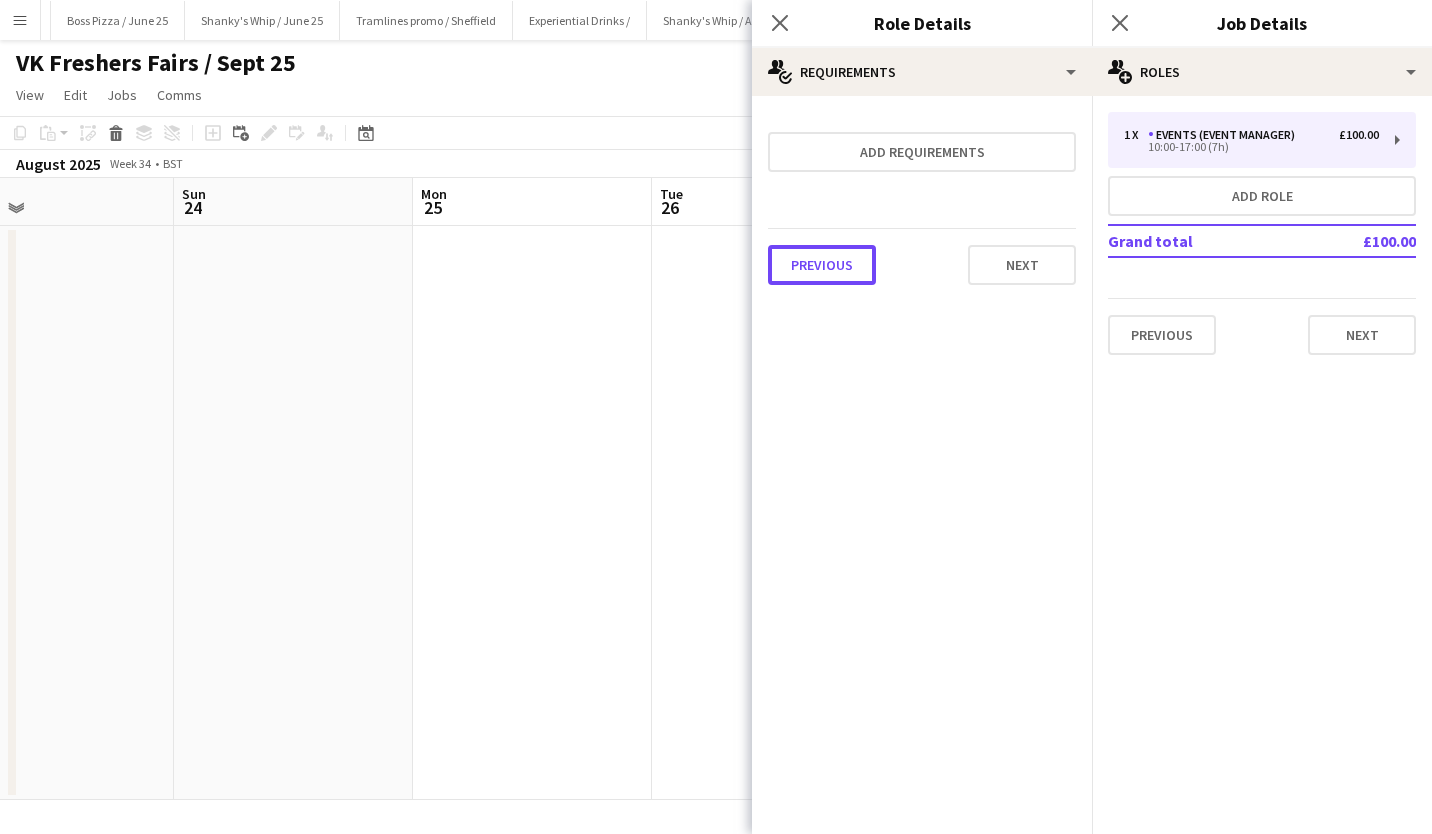 click on "Previous" at bounding box center (822, 265) 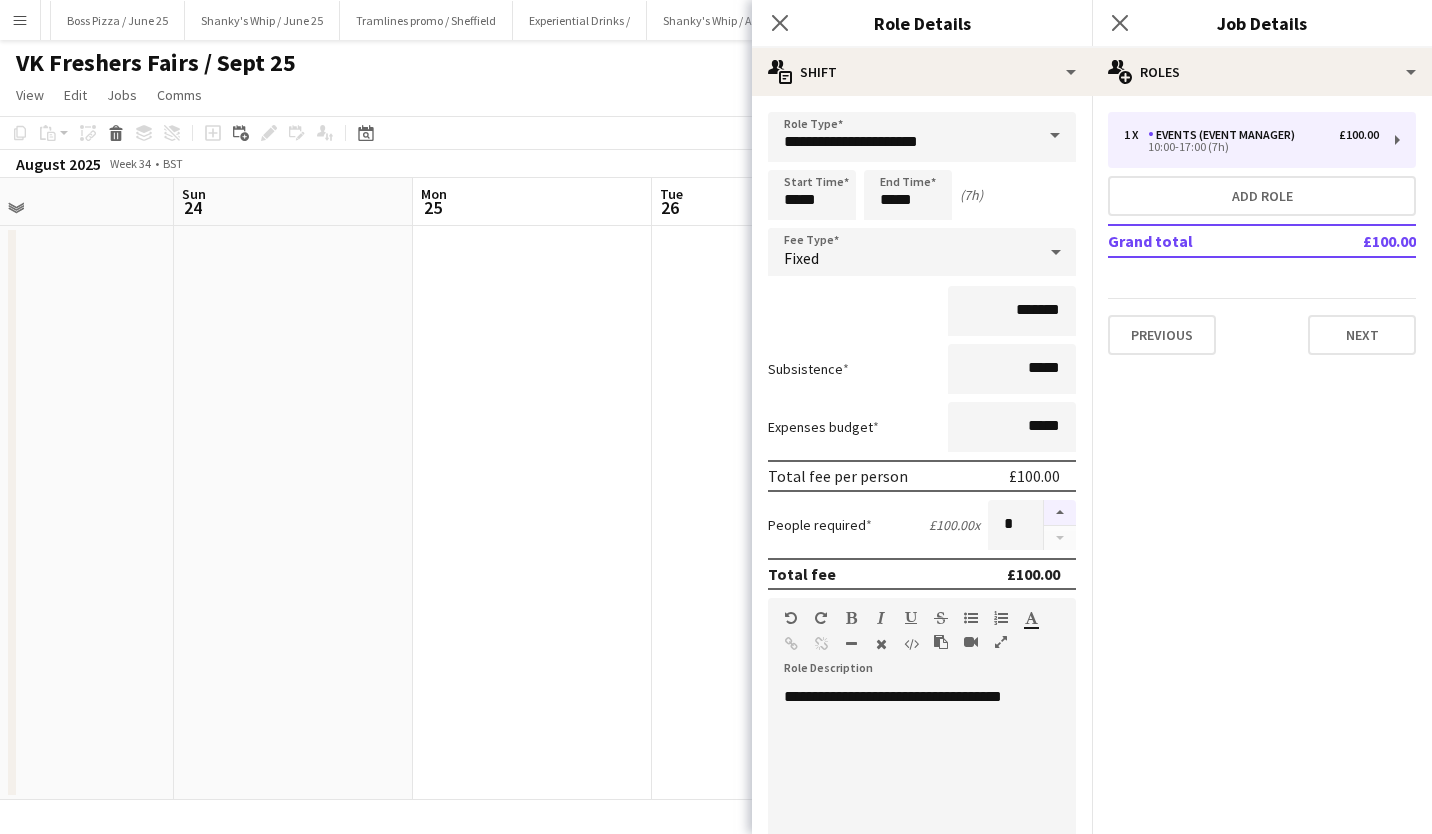 click at bounding box center [1060, 513] 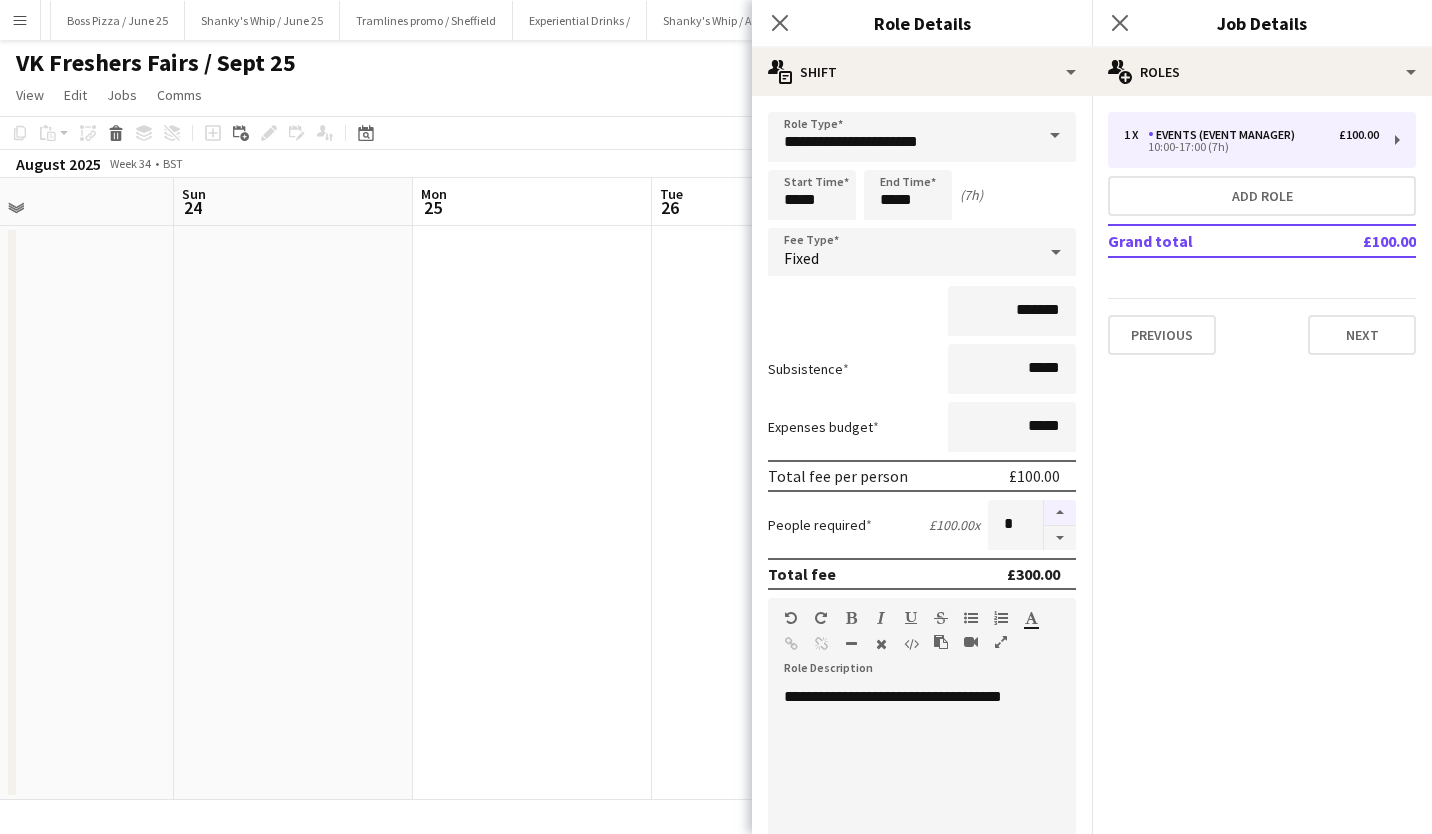 click at bounding box center [1060, 513] 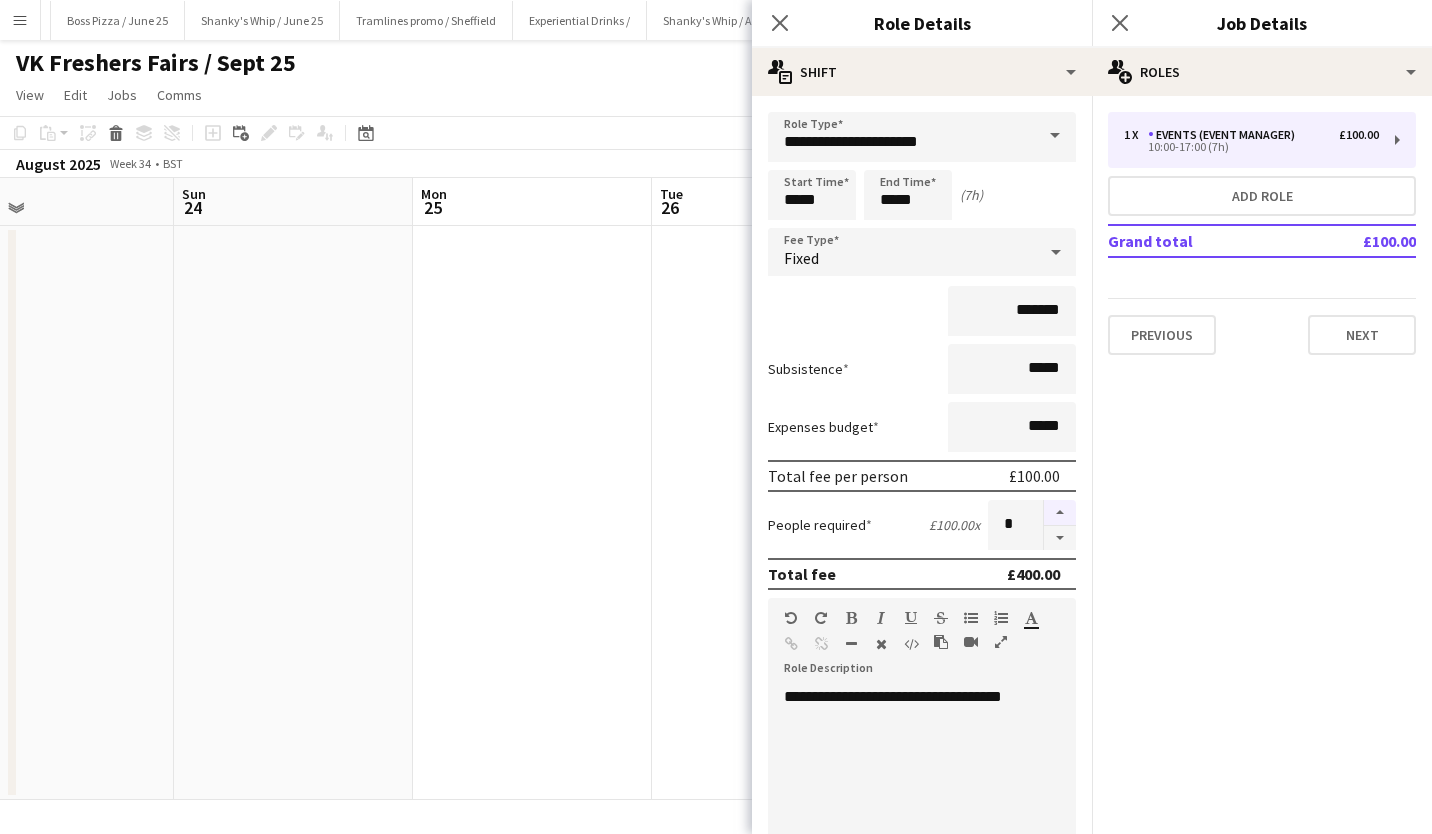 click at bounding box center (1060, 513) 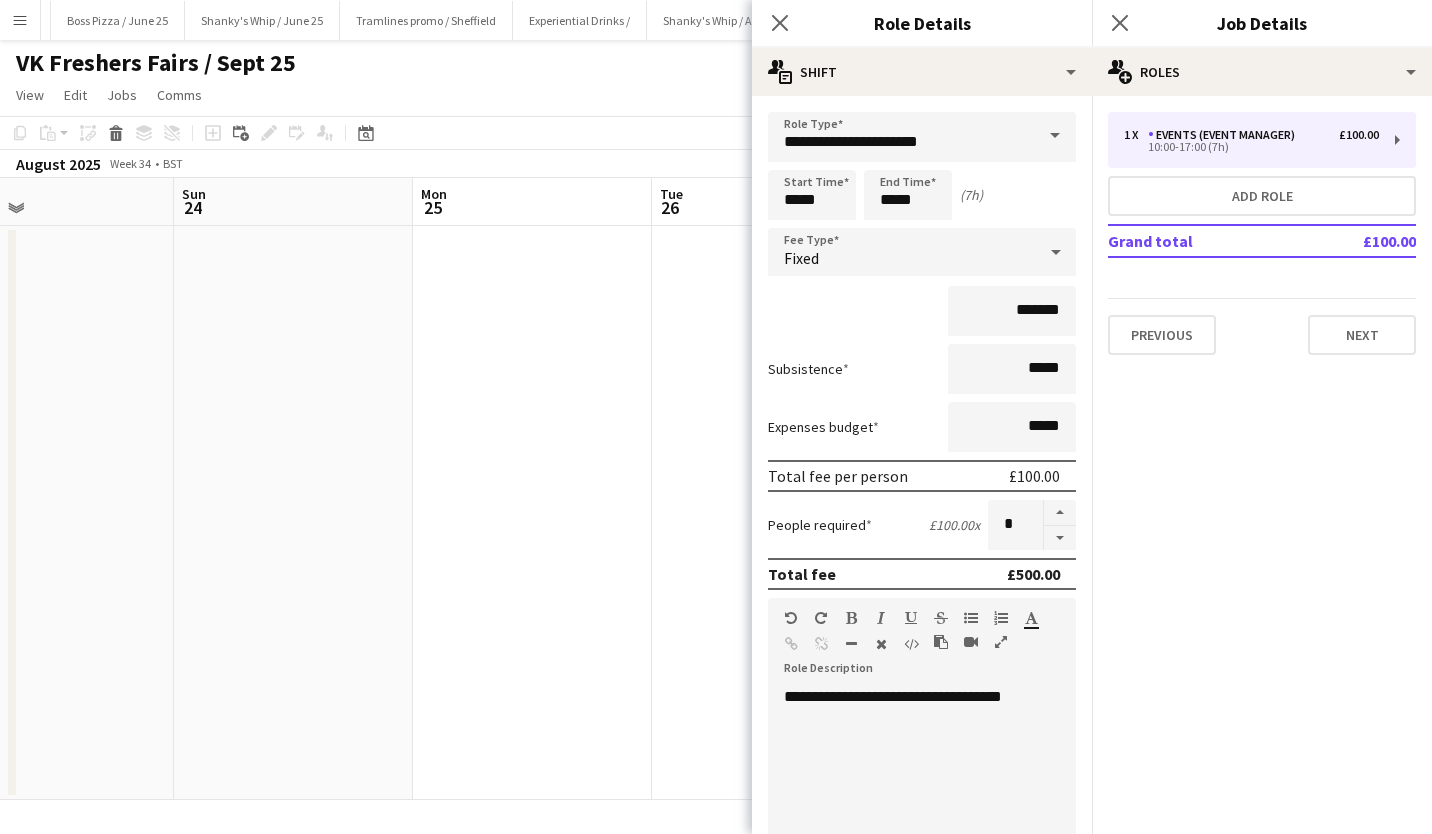 scroll, scrollTop: 422, scrollLeft: 0, axis: vertical 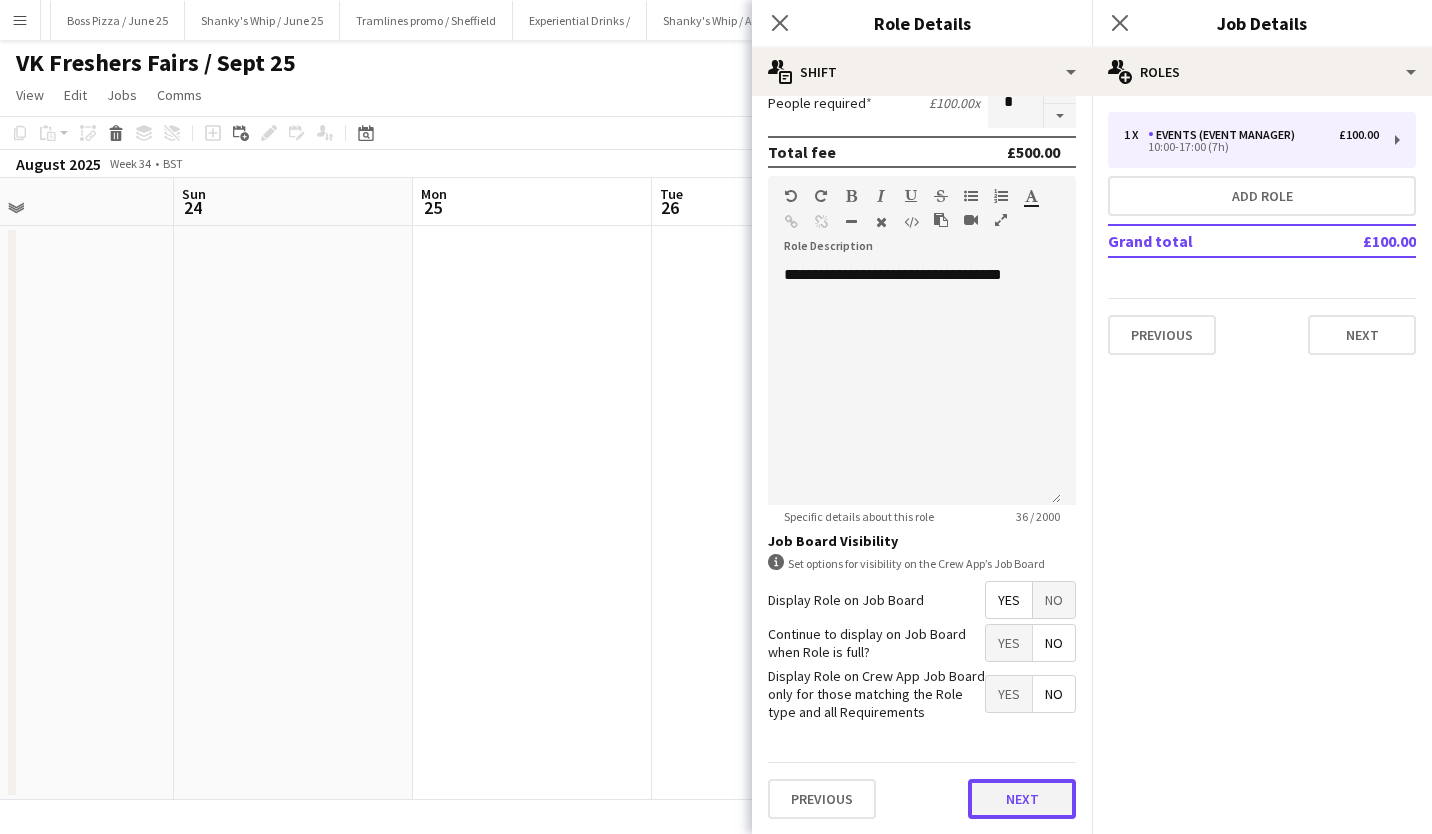click on "Next" at bounding box center [1022, 799] 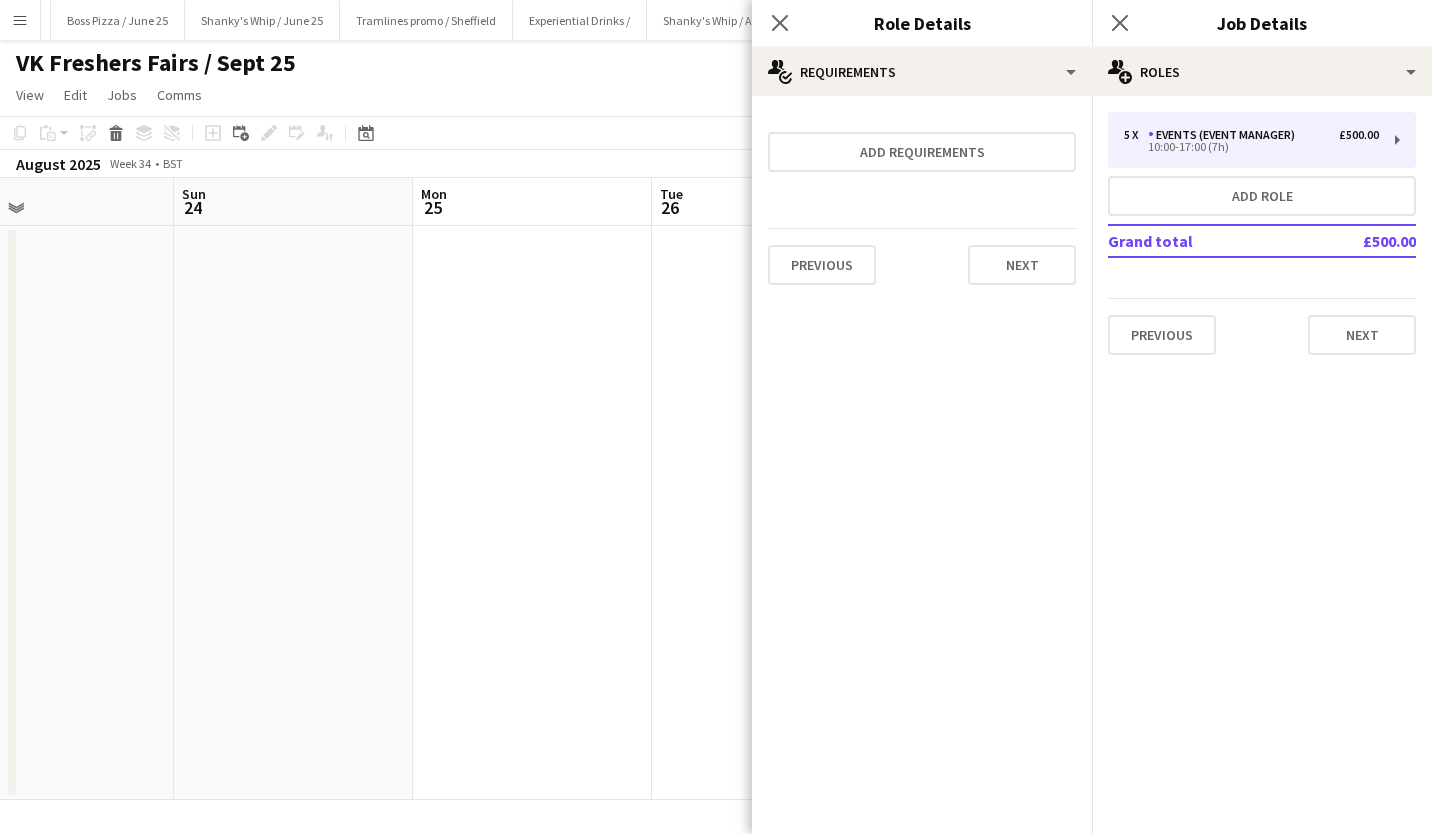 scroll, scrollTop: 0, scrollLeft: 0, axis: both 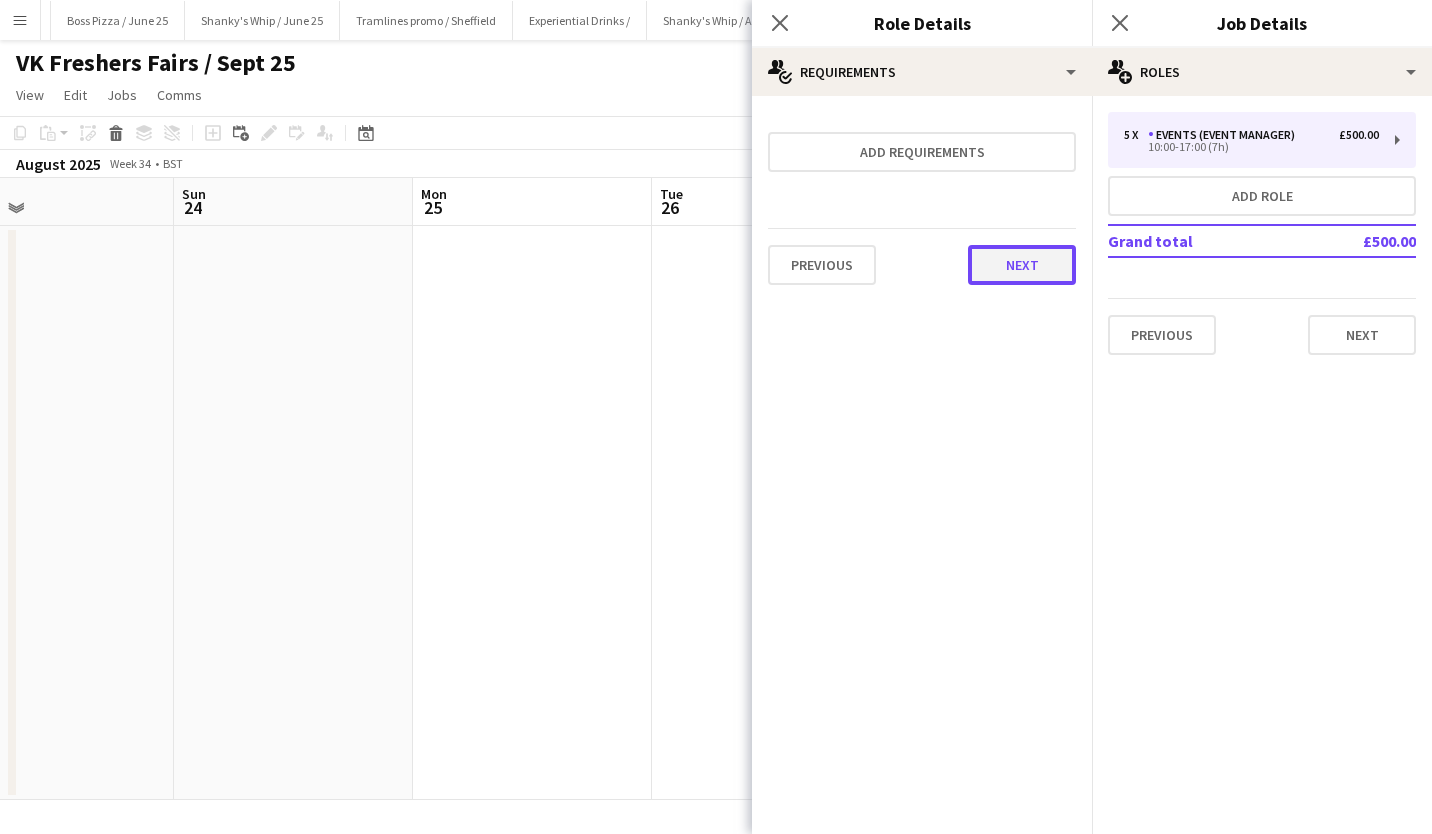click on "Next" at bounding box center [1022, 265] 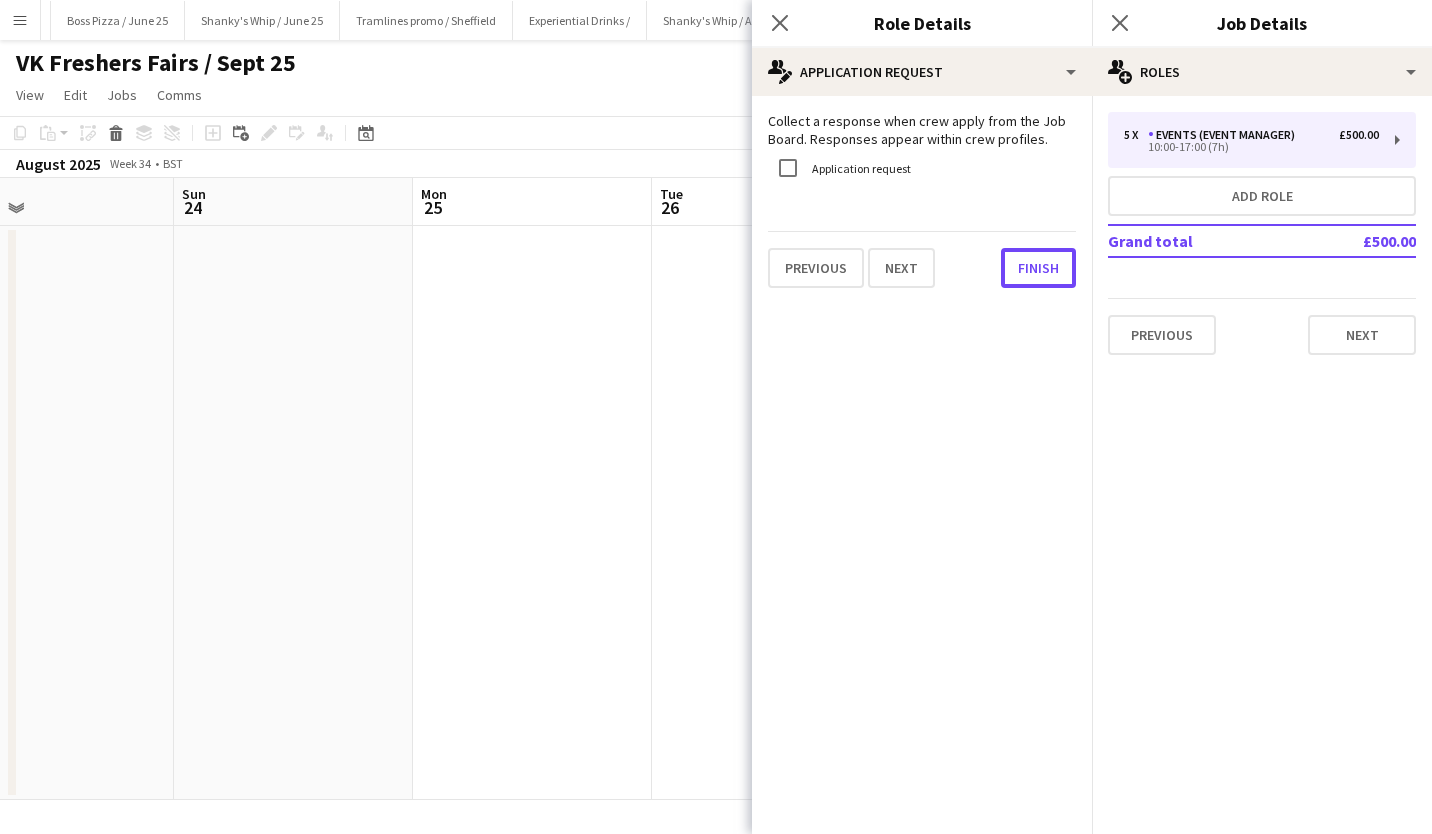 click on "Finish" at bounding box center [1038, 268] 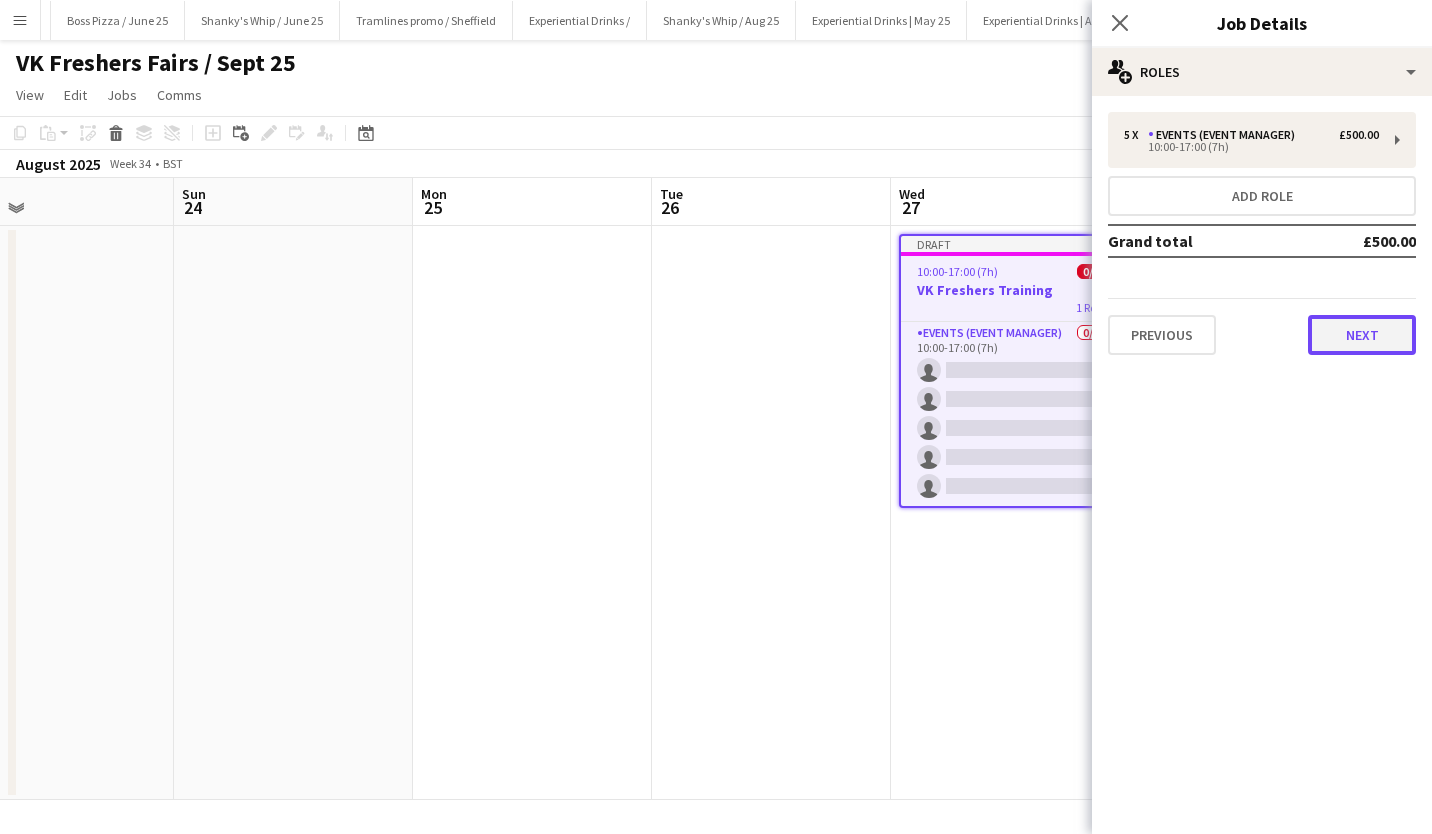 click on "Next" at bounding box center (1362, 335) 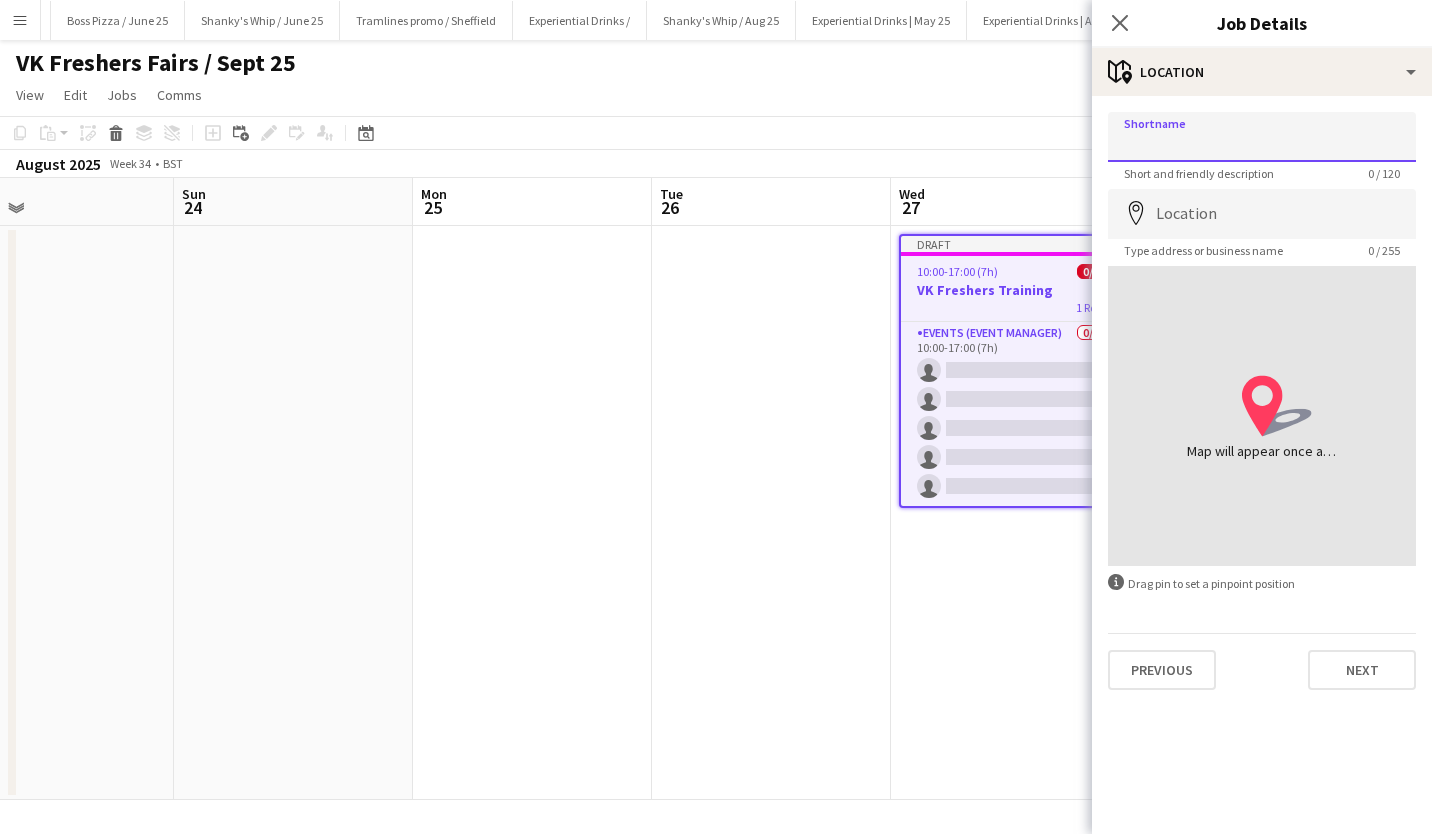 click on "Shortname" at bounding box center [1262, 137] 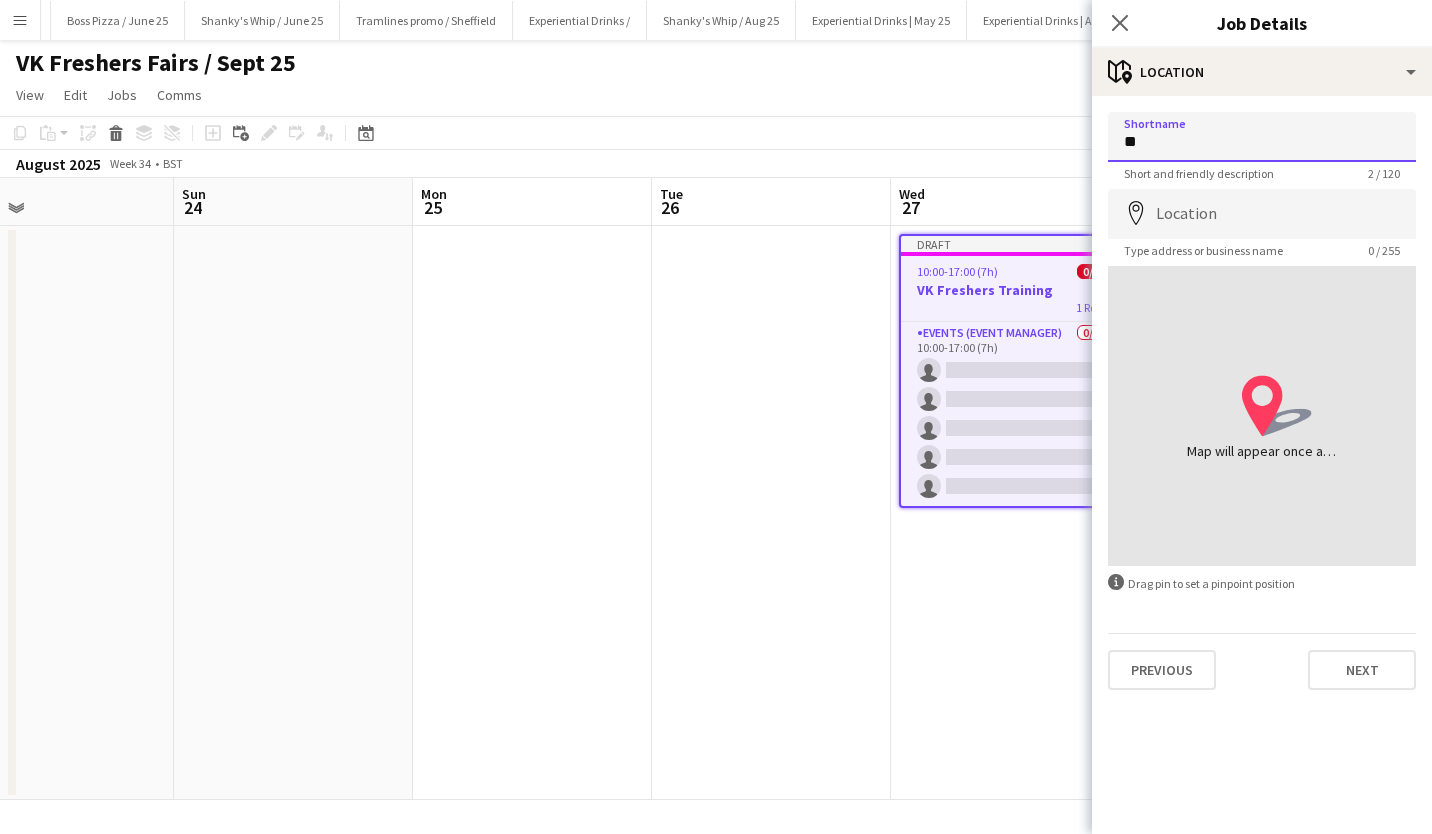 type on "**********" 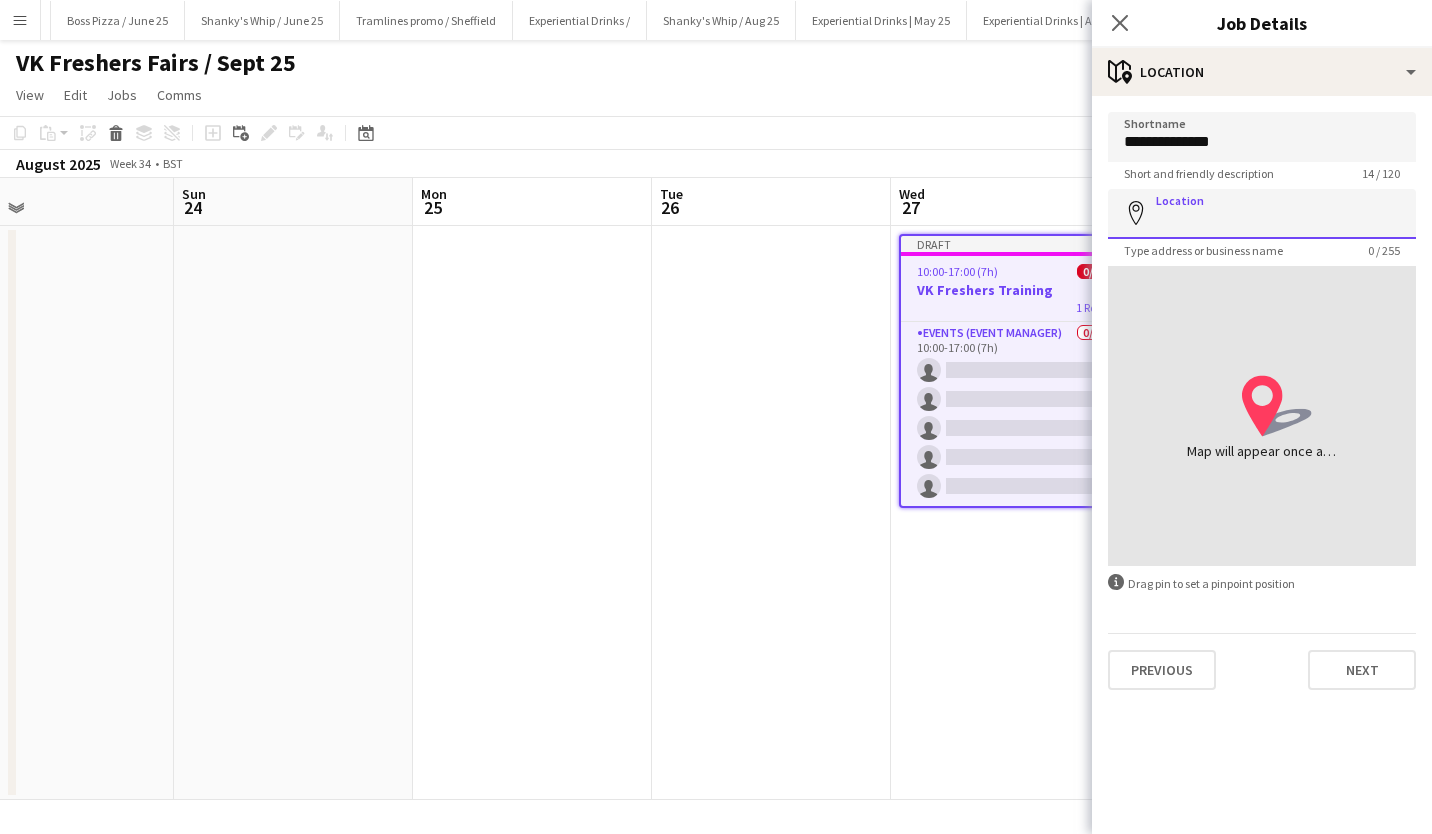click on "Location" at bounding box center [1262, 214] 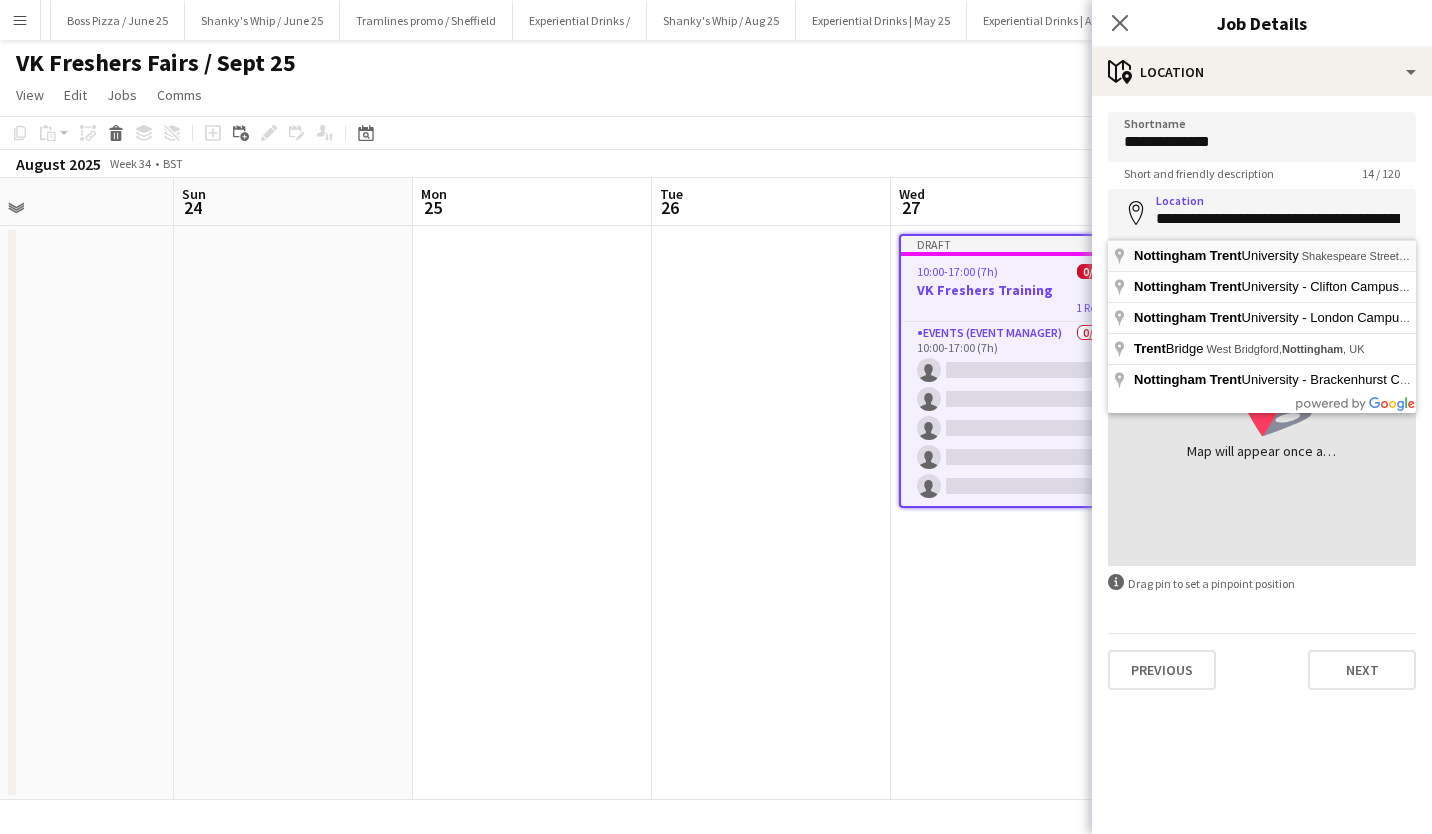 type on "**********" 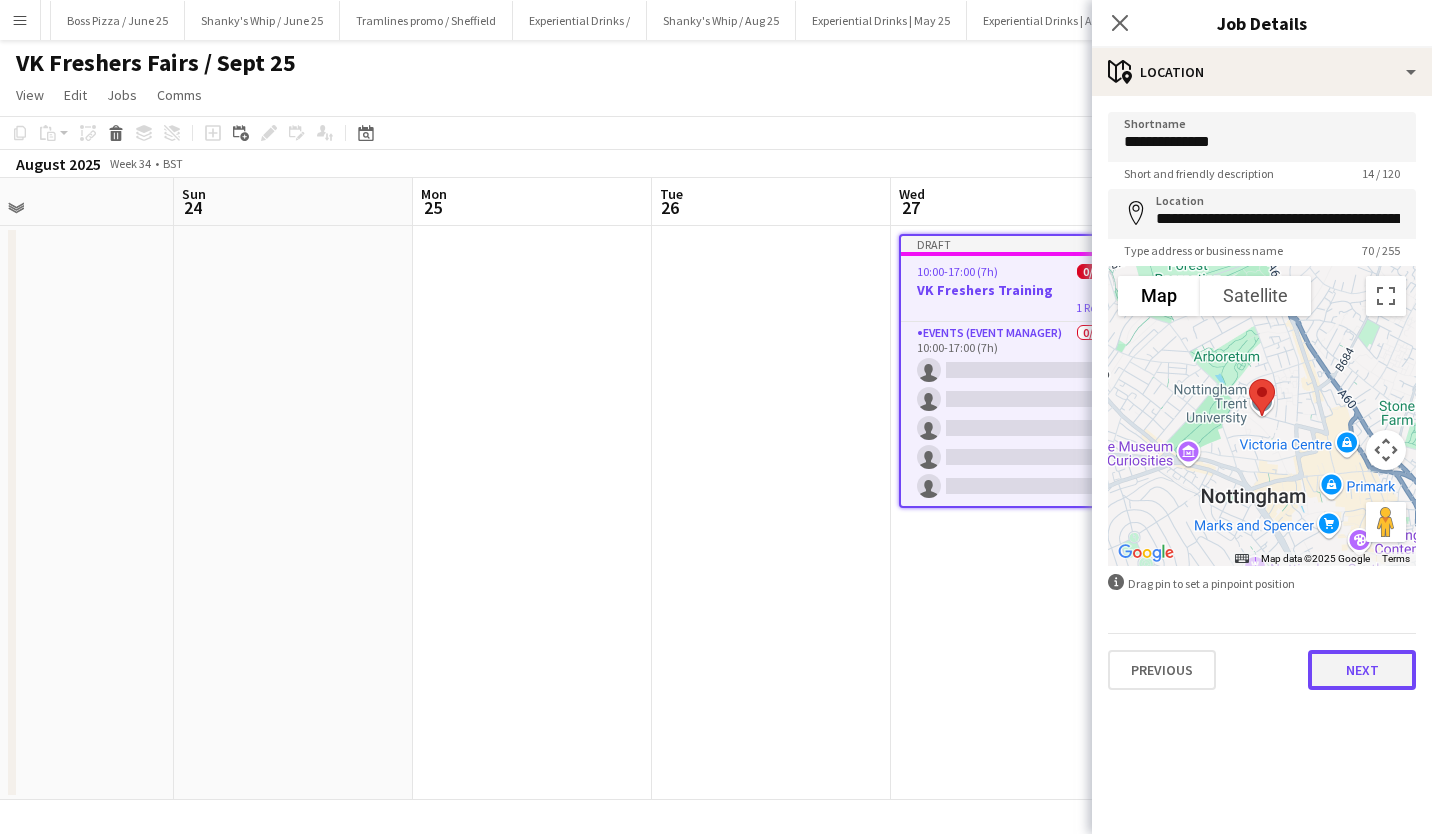 click on "Next" at bounding box center [1362, 670] 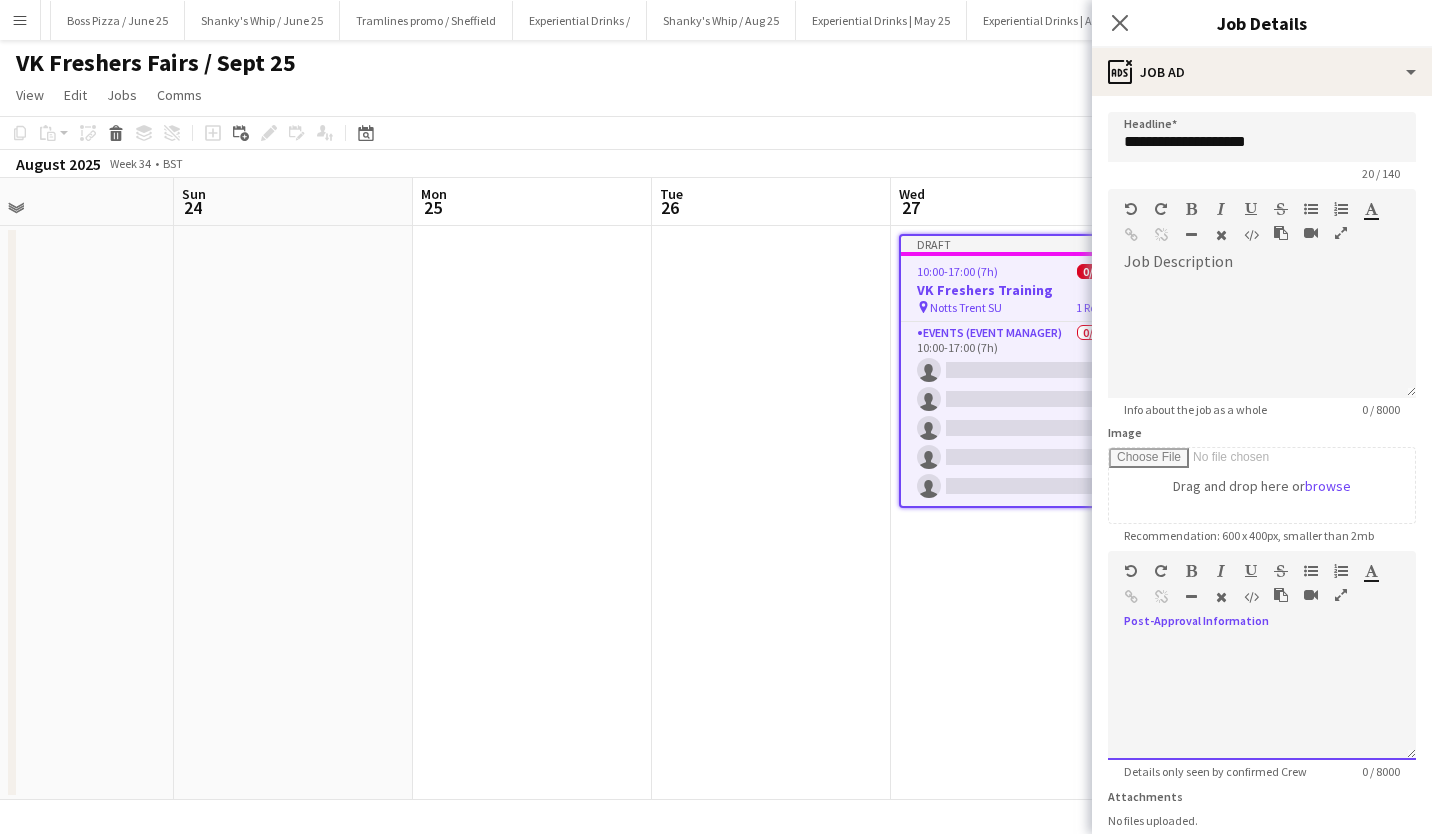 click on "default   Heading 1   Heading 2   Heading 3   Heading 4   Heading 5   Heading 6   Heading 7   Paragraph   Predefined   Standard   default  Times New Roman   Arial   Times New Roman   Calibri   Comic Sans MS  3   1   2   3   4   5   6   7  ******* *******" at bounding box center [1262, 588] 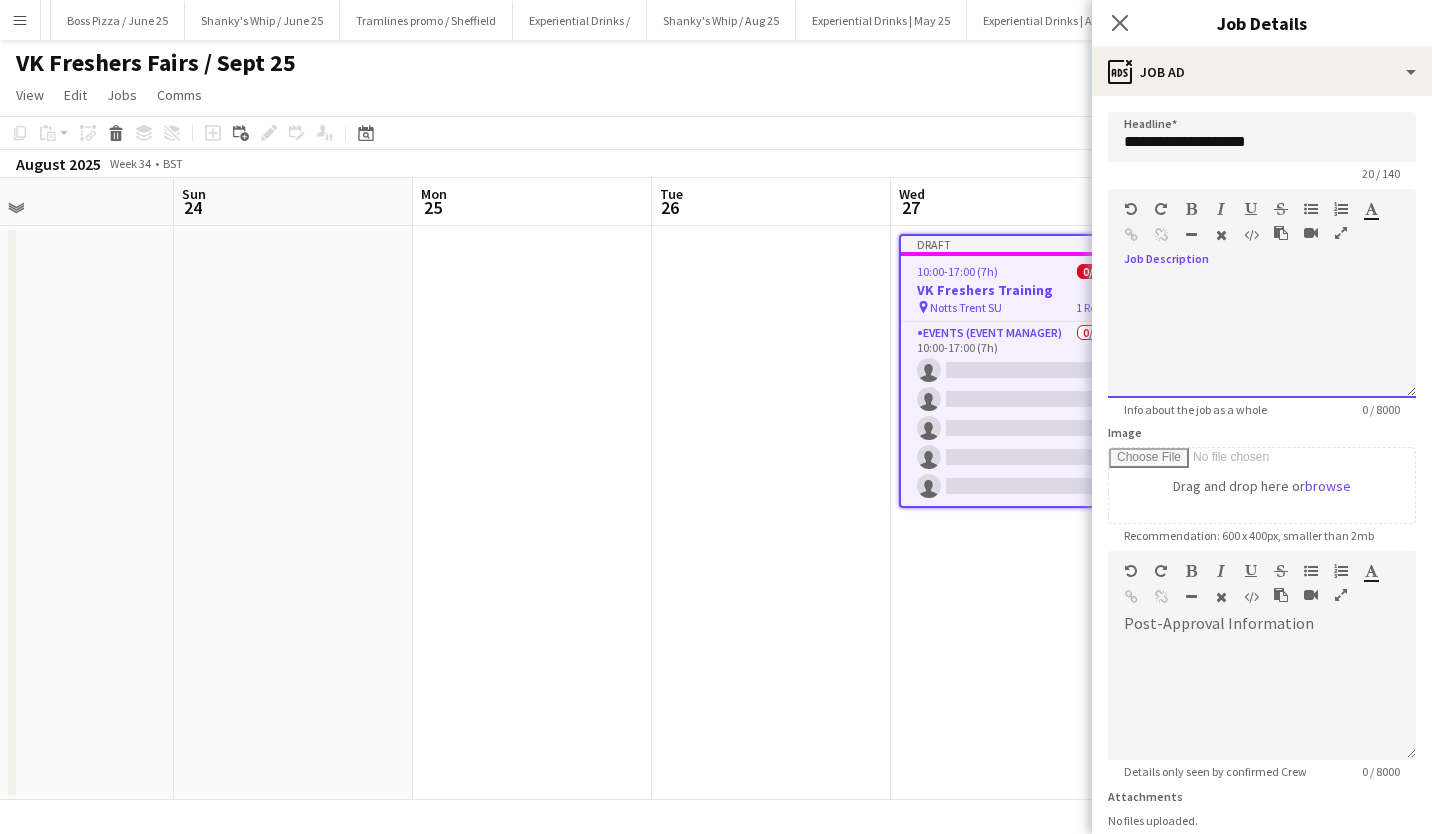 click on "default   Heading 1   Heading 2   Heading 3   Heading 4   Heading 5   Heading 6   Heading 7   Paragraph   Predefined   Standard   default  Times New Roman   Arial   Times New Roman   Calibri   Comic Sans MS  3   1   2   3   4   5   6   7  ******* *******" at bounding box center [1262, 226] 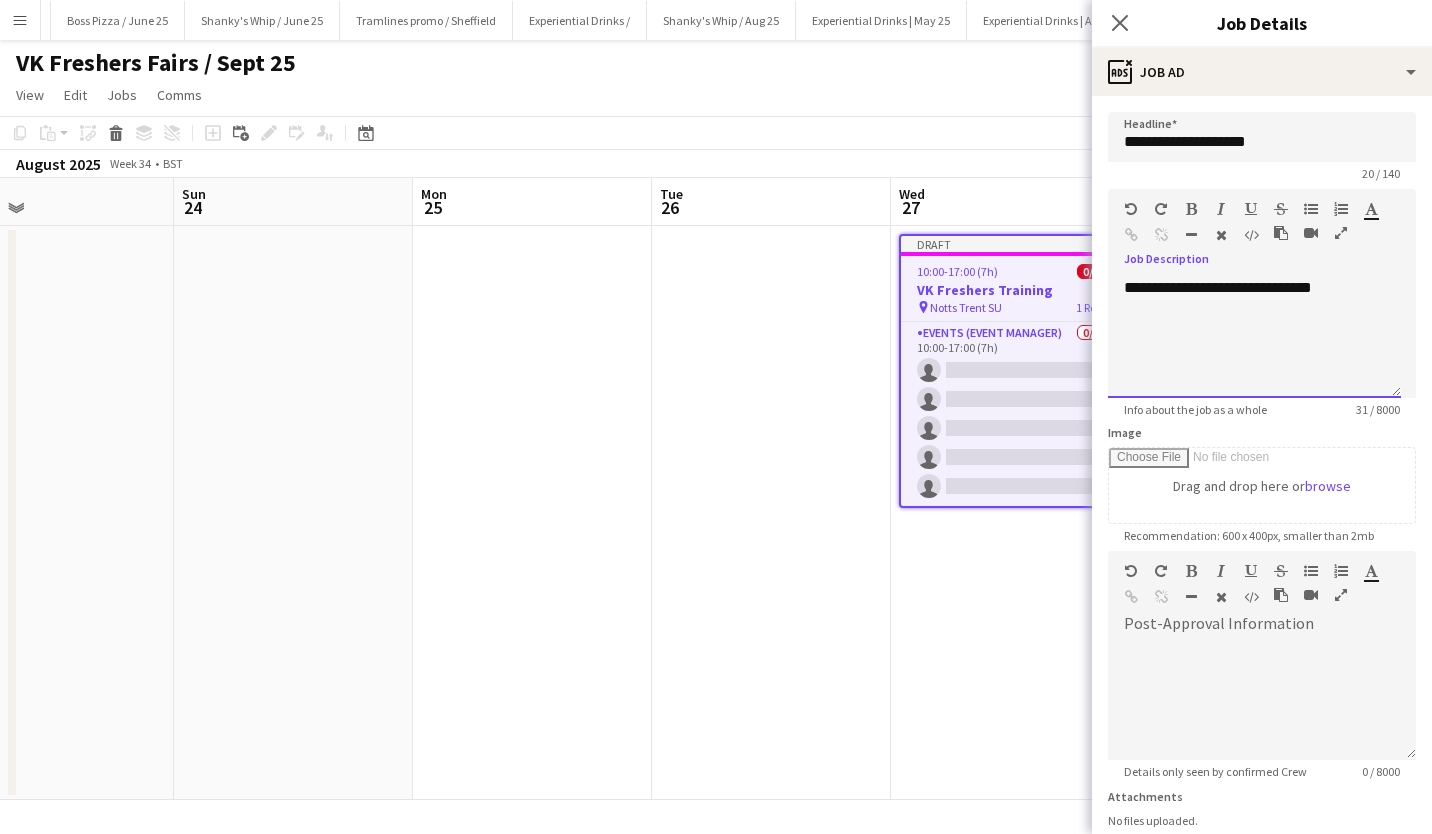 scroll, scrollTop: 154, scrollLeft: 0, axis: vertical 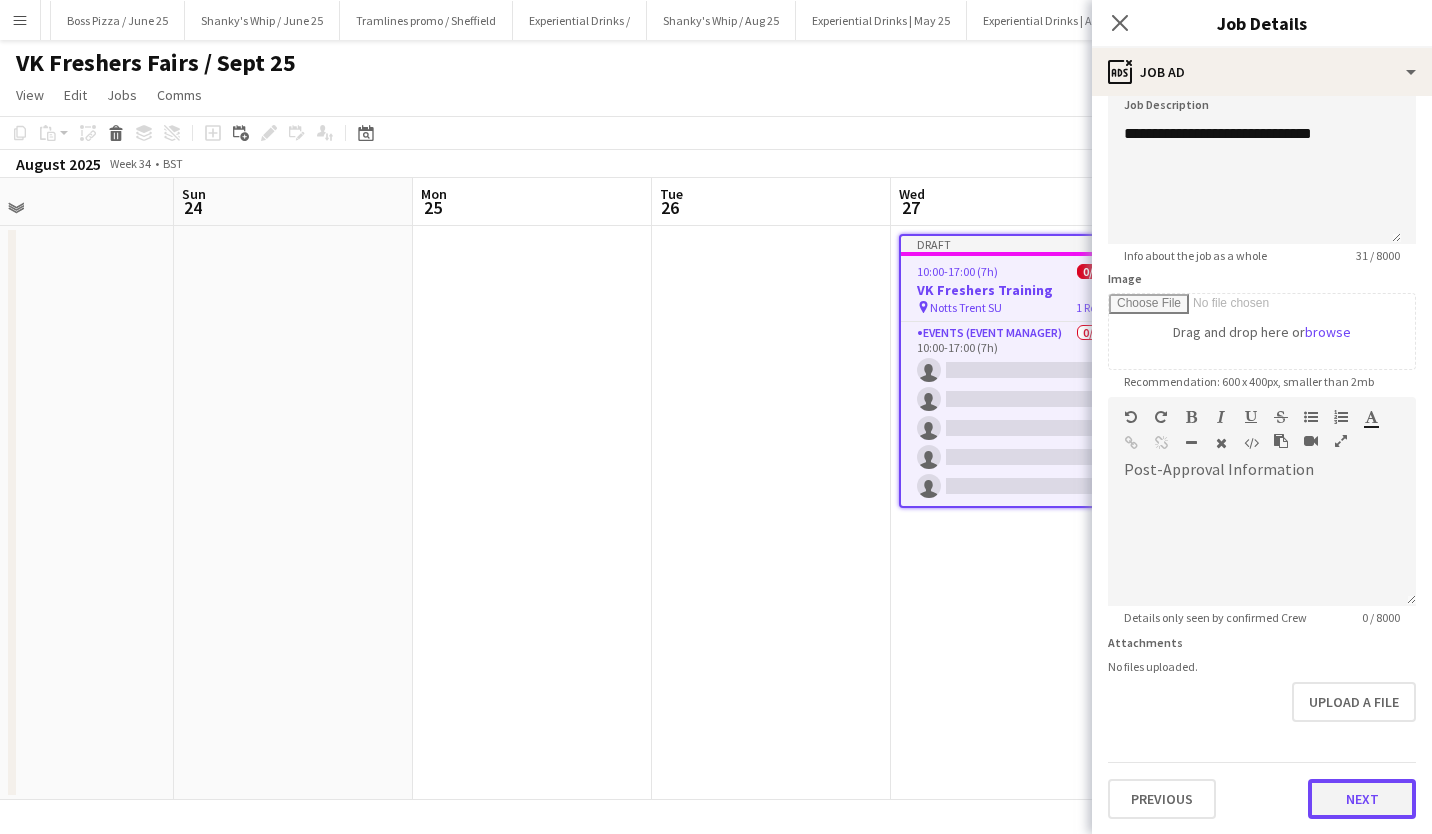 click on "Next" at bounding box center [1362, 799] 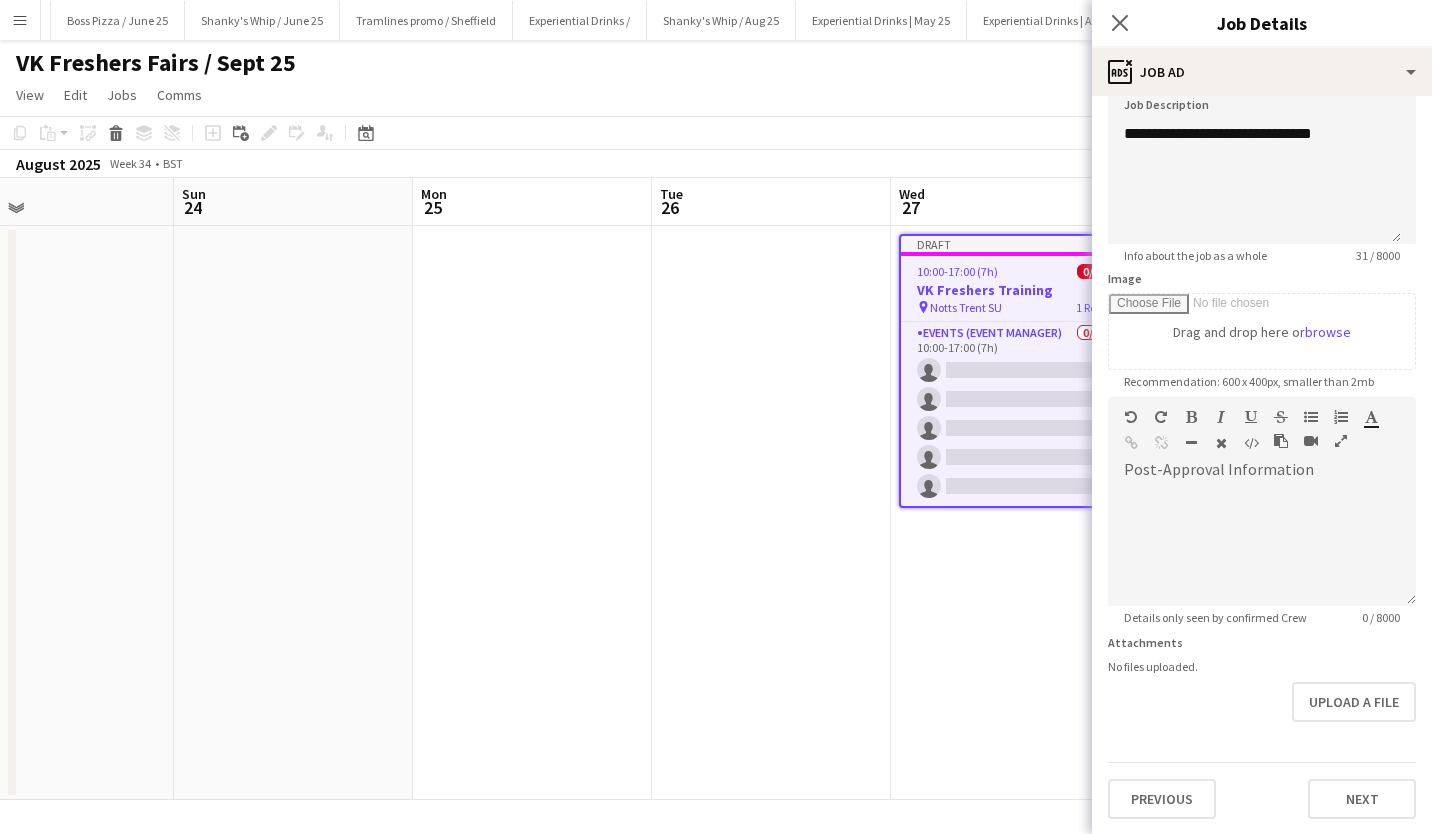 type on "*******" 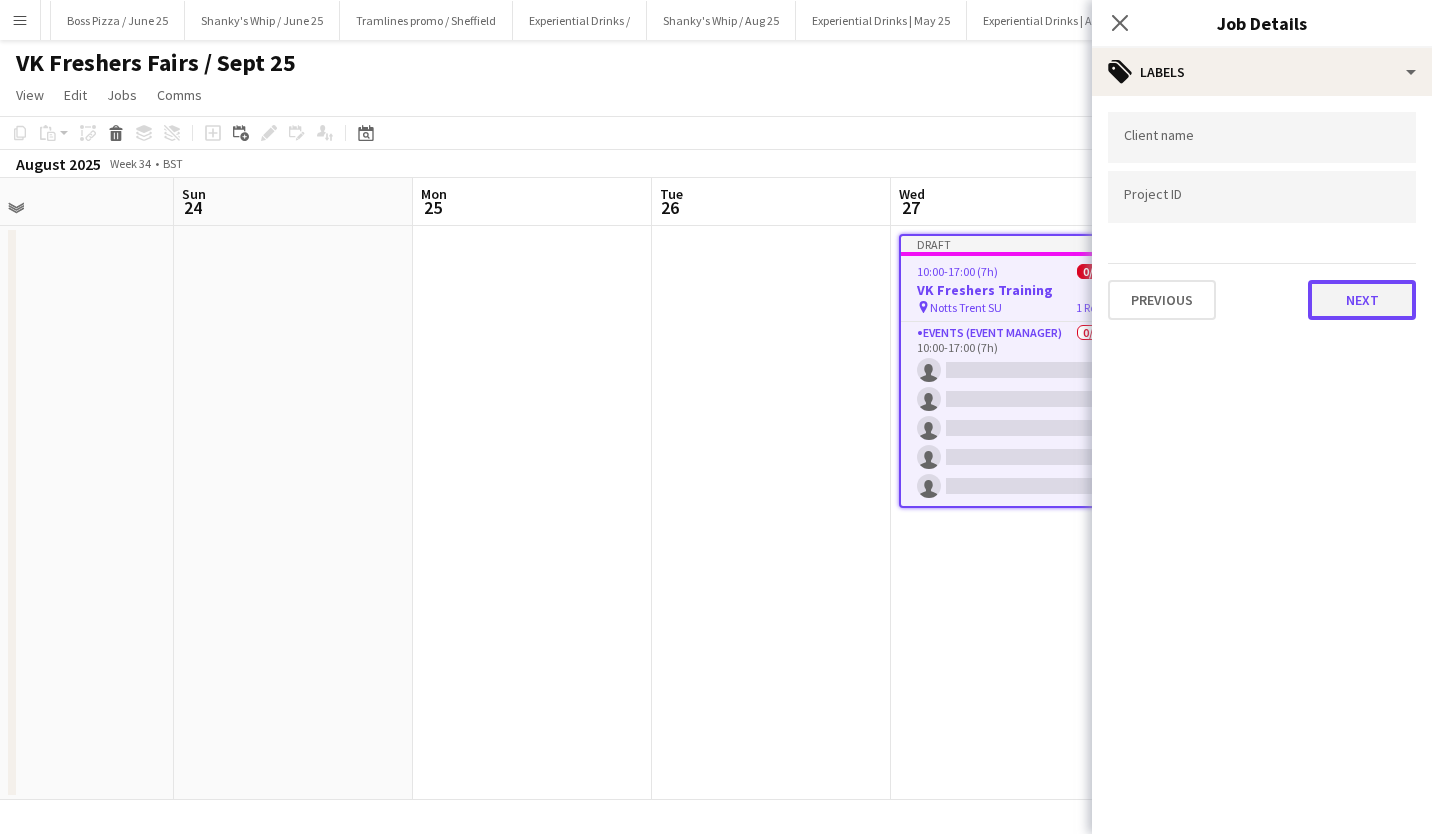 click on "Next" at bounding box center [1362, 300] 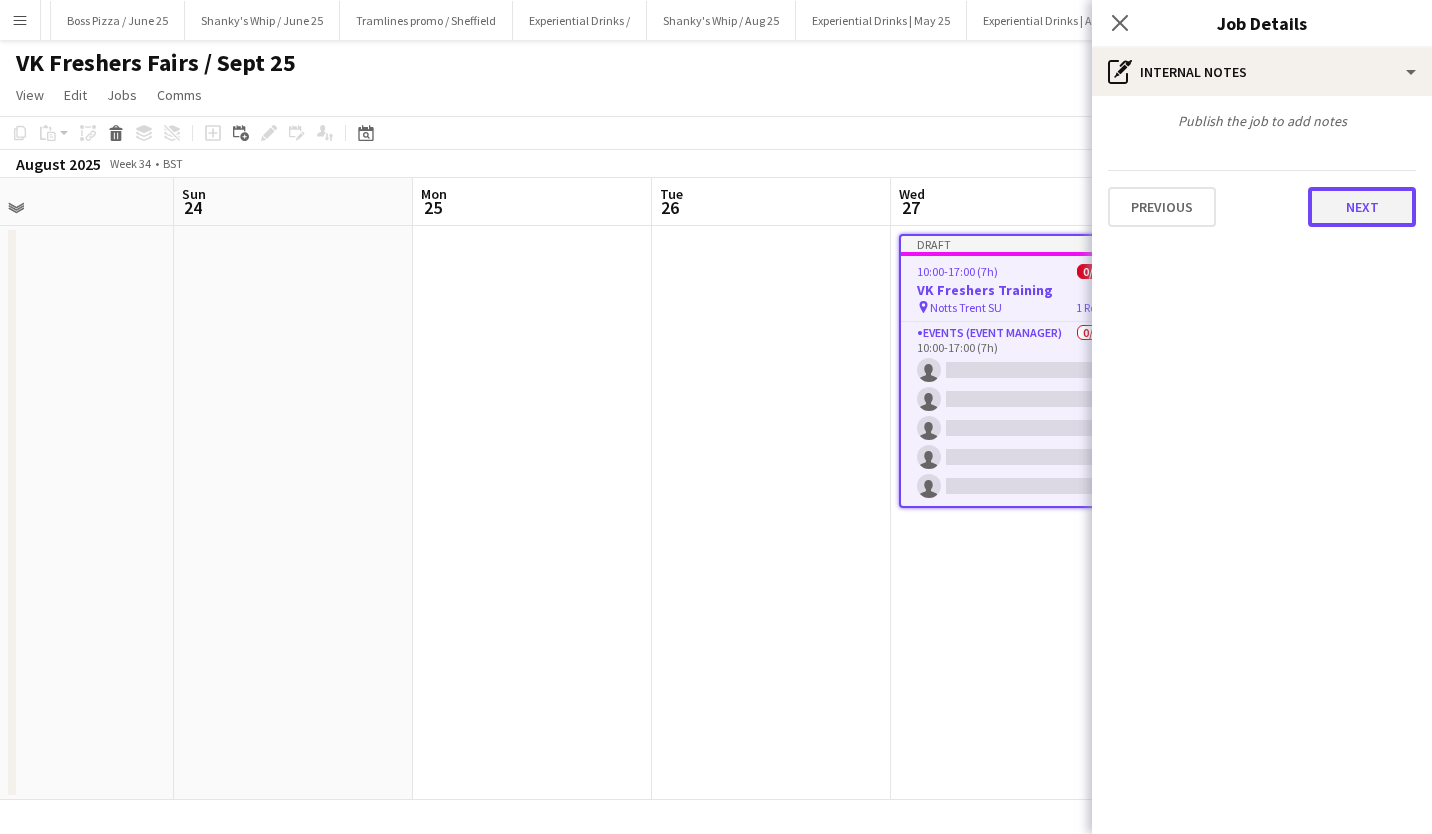 click on "Next" at bounding box center [1362, 207] 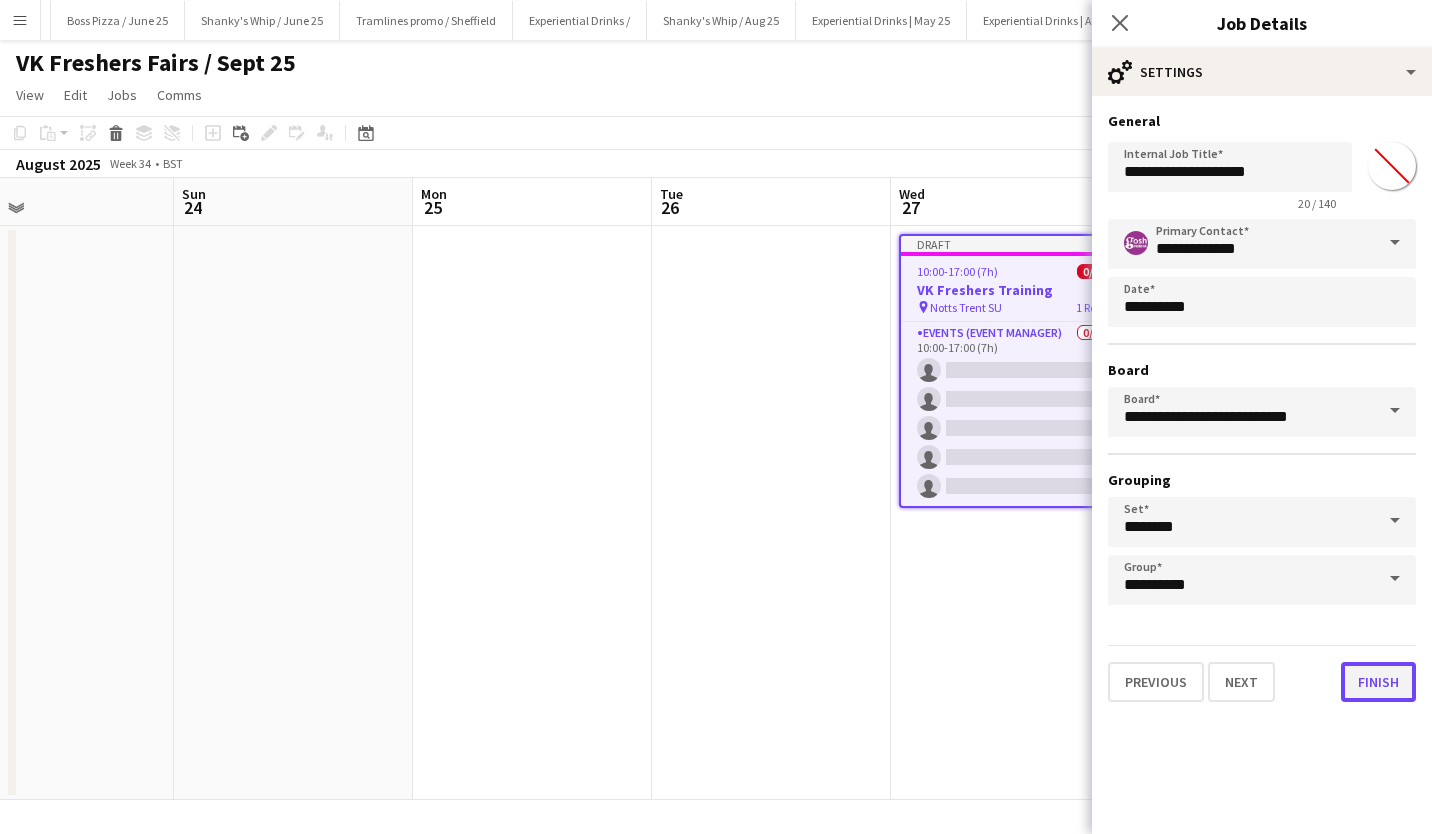 click on "Finish" at bounding box center (1378, 682) 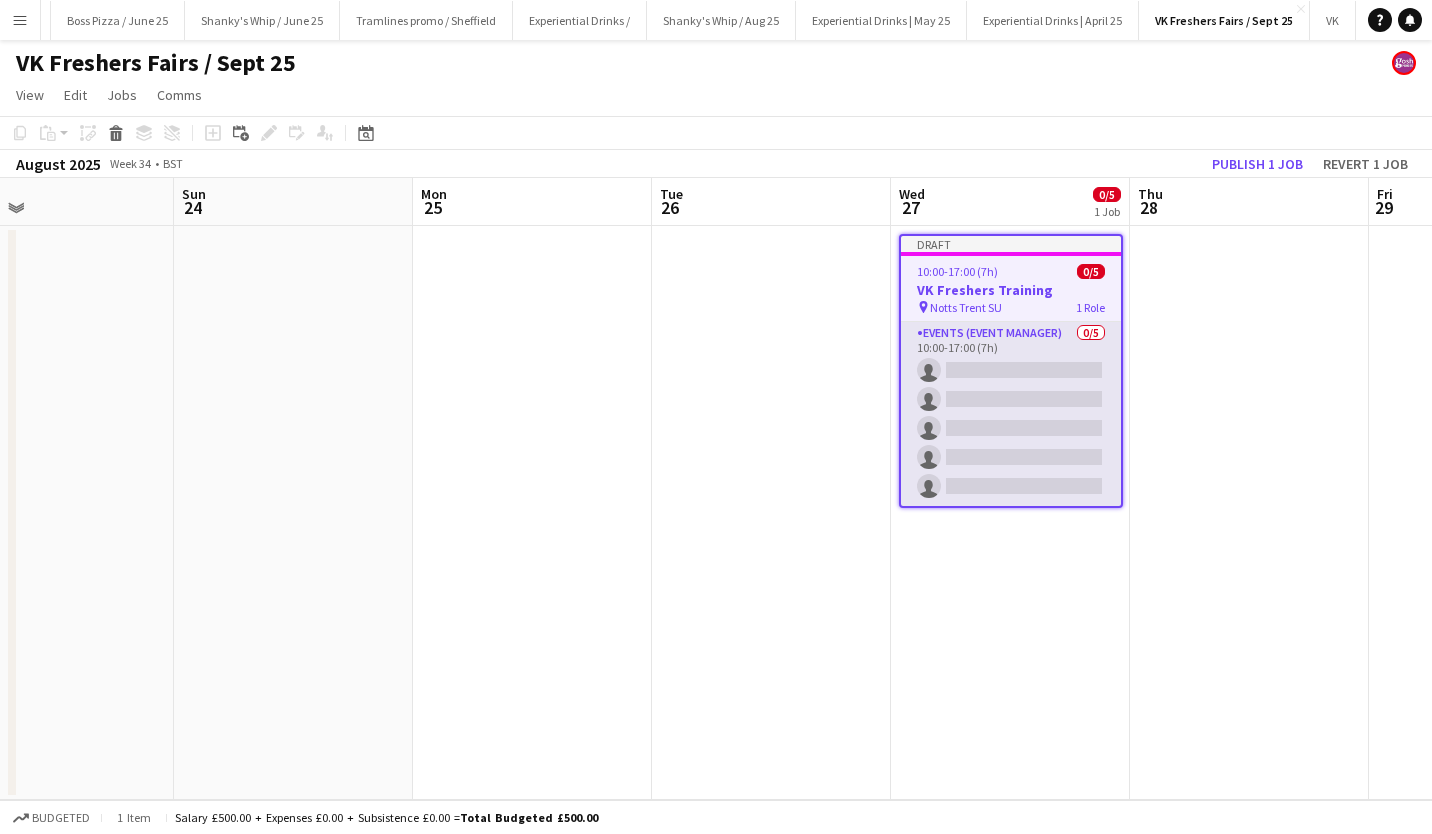click on "Events (Event Manager)   0/5   10:00-17:00 (7h)
single-neutral-actions
single-neutral-actions
single-neutral-actions
single-neutral-actions
single-neutral-actions" at bounding box center (1011, 414) 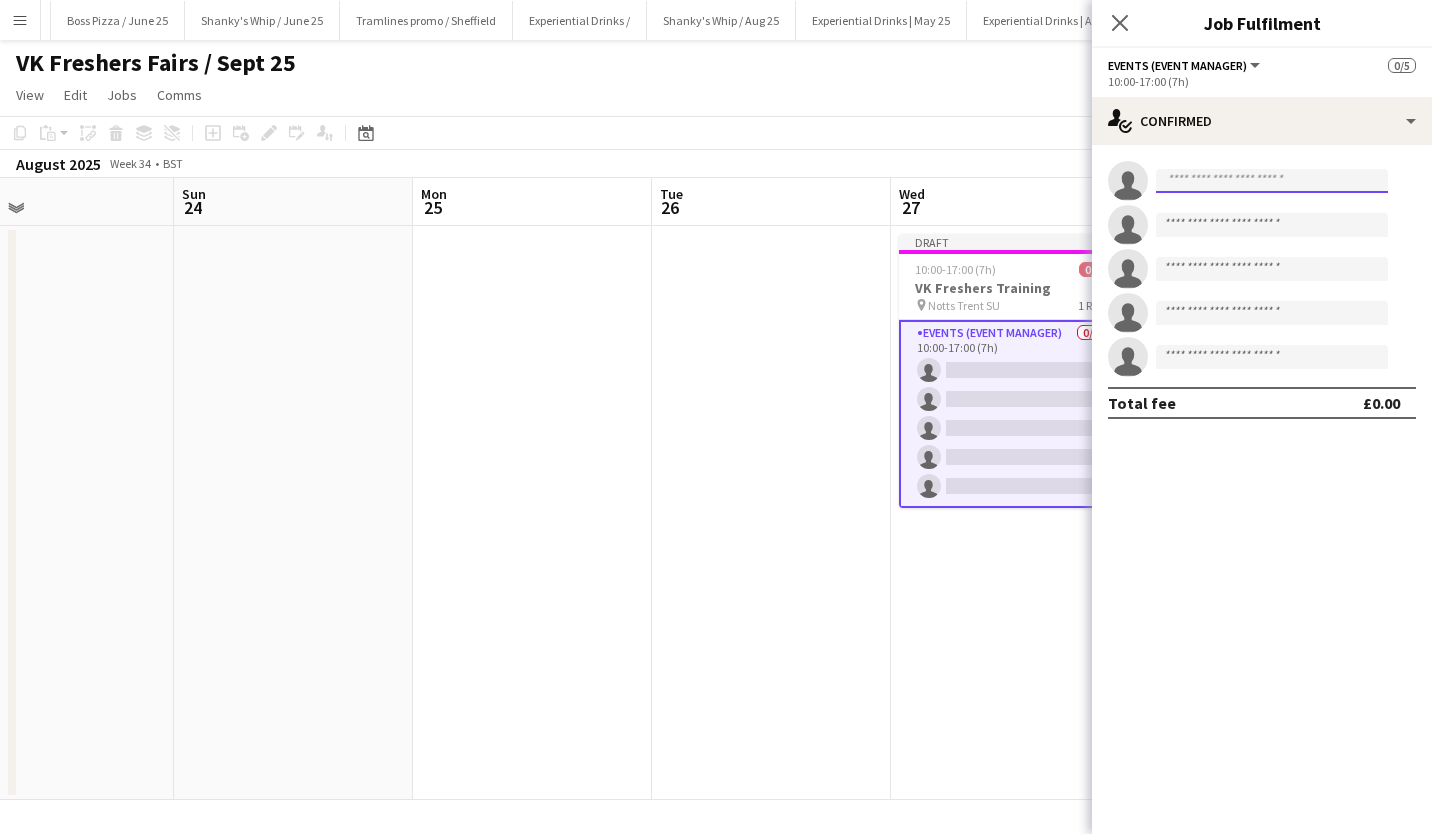 click at bounding box center [1272, 181] 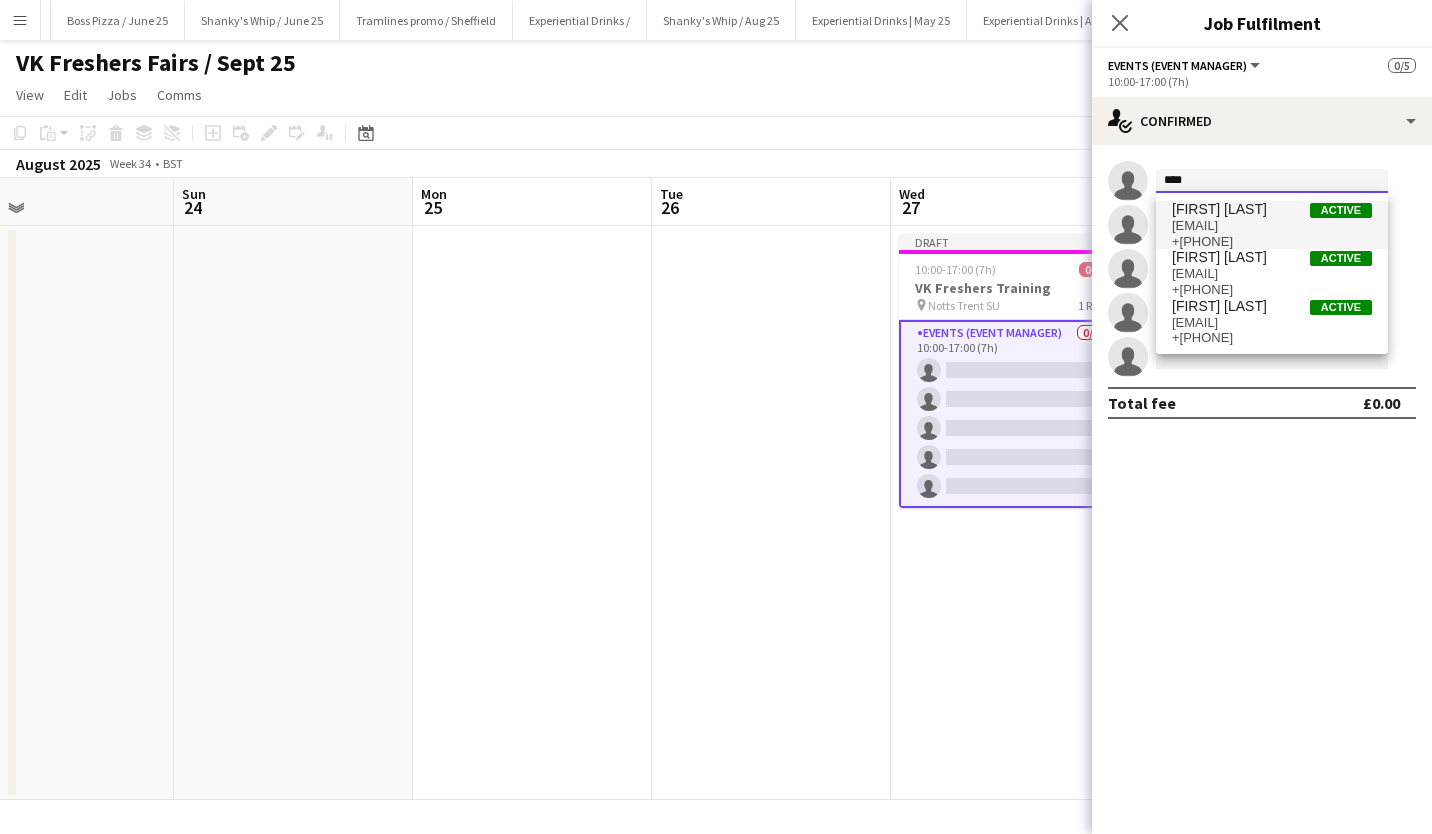 type on "****" 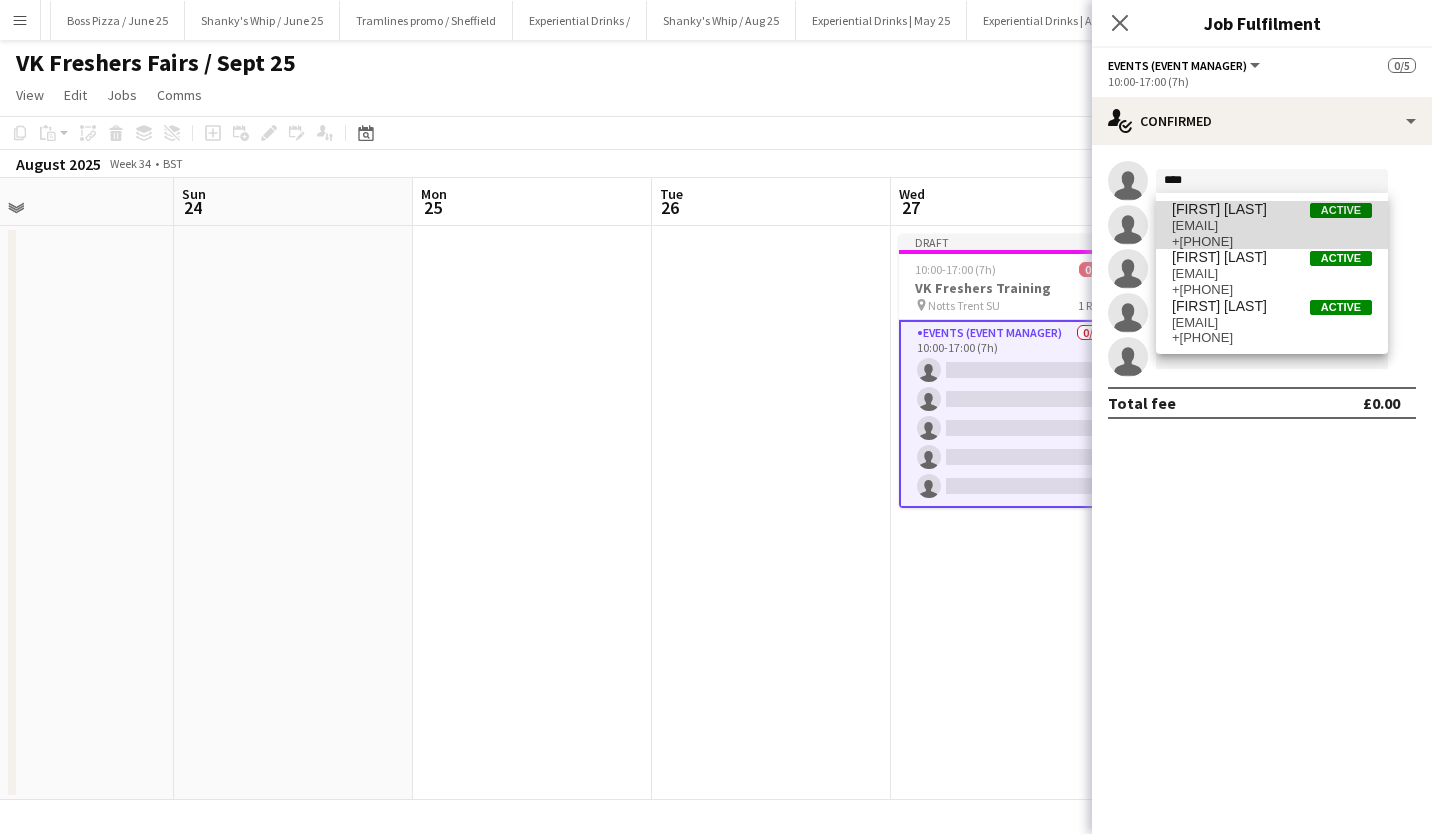 click on "[FIRST] [LAST]" at bounding box center (1219, 209) 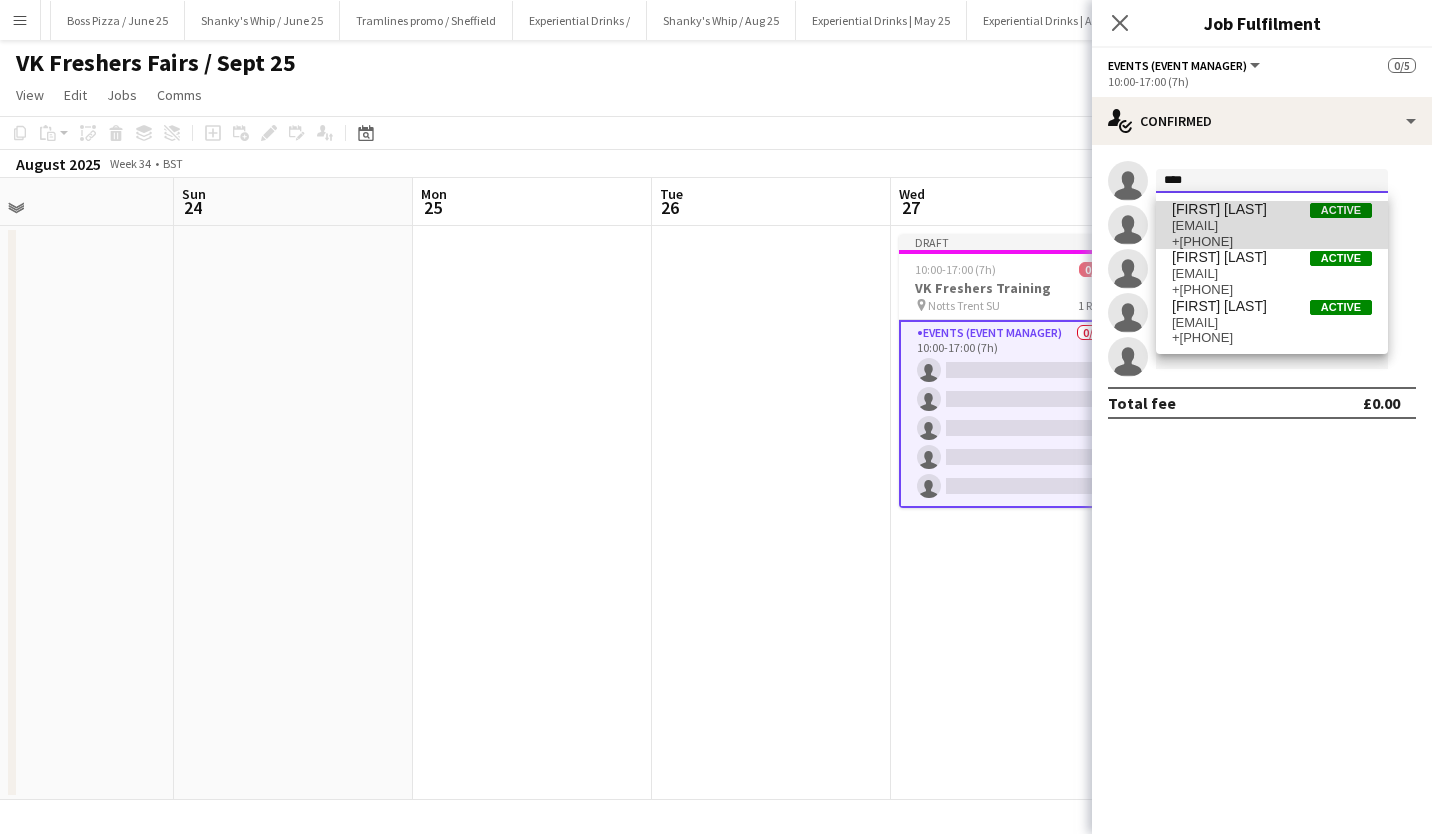 type 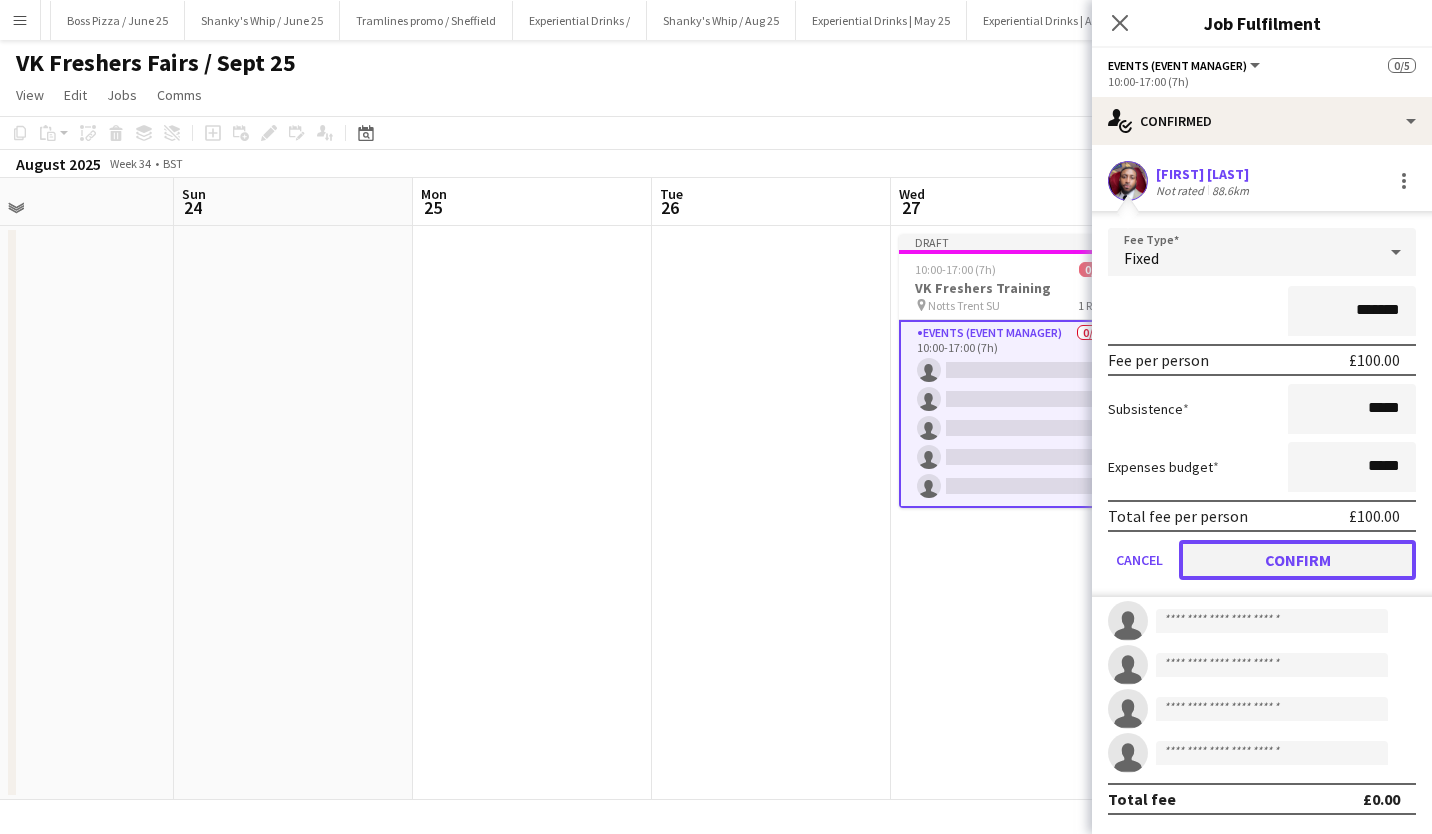click on "Confirm" at bounding box center [1297, 560] 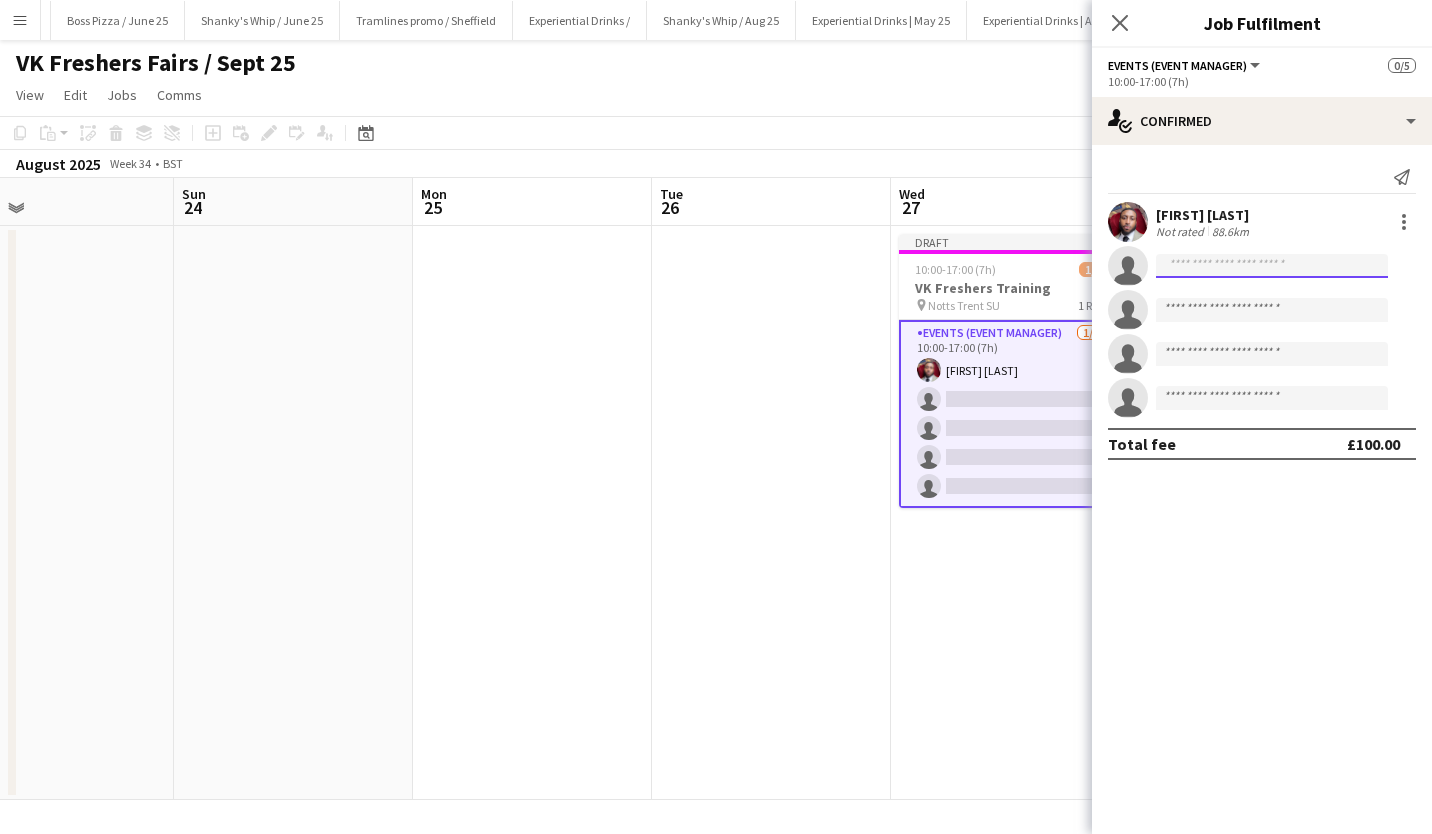 click at bounding box center [1272, 310] 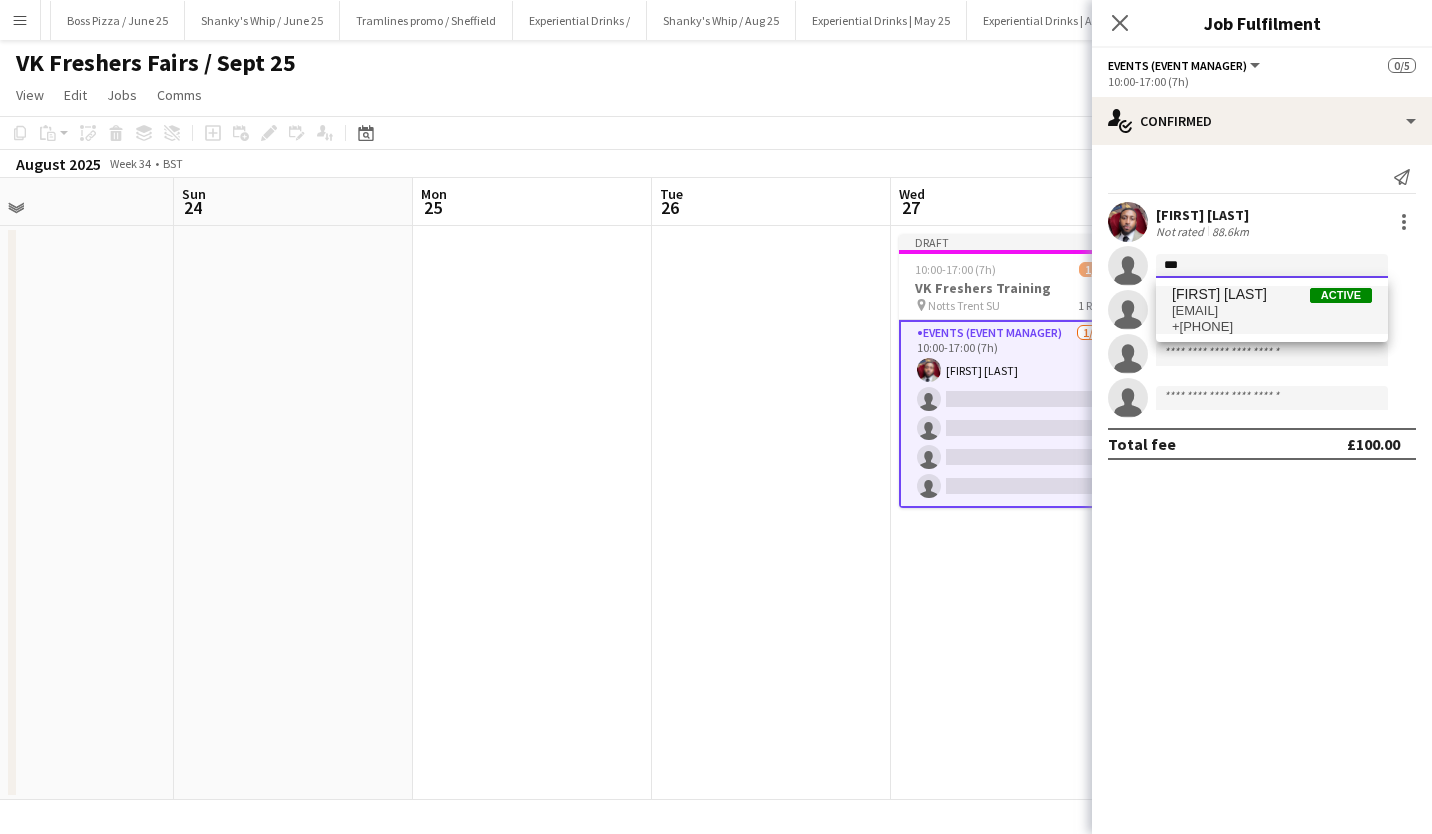 type on "***" 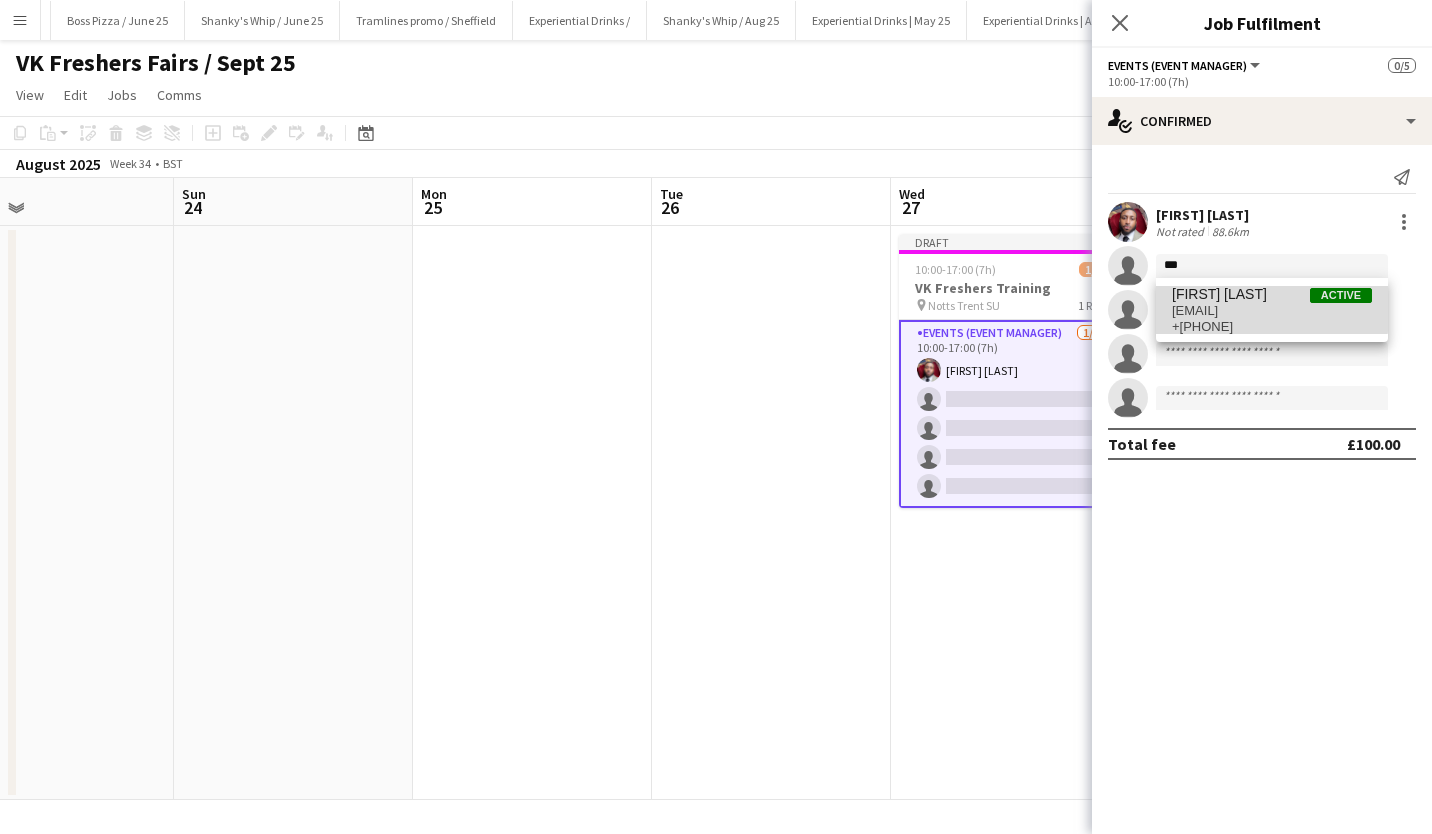 click on "[EMAIL]" at bounding box center (1272, 311) 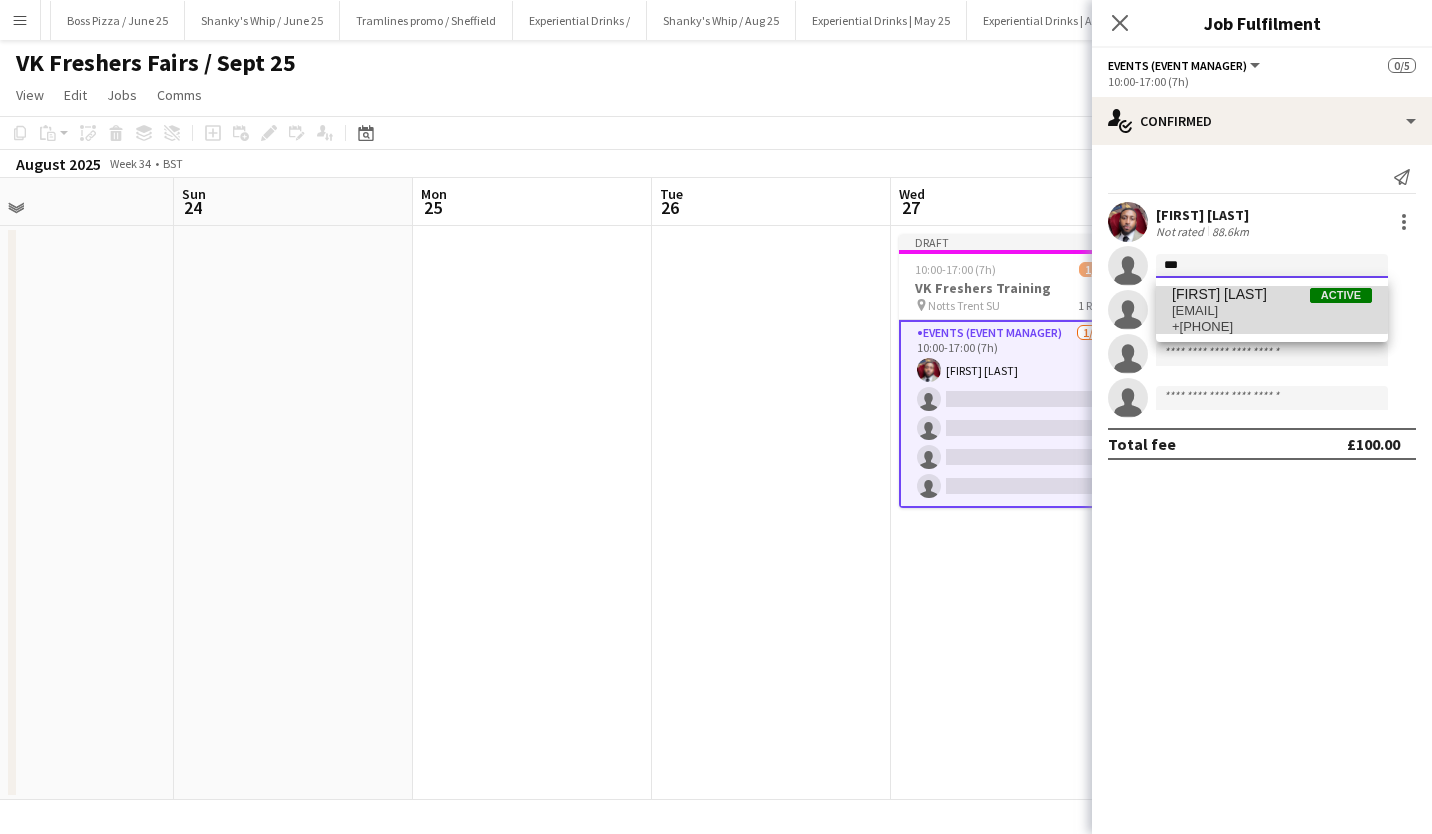 type 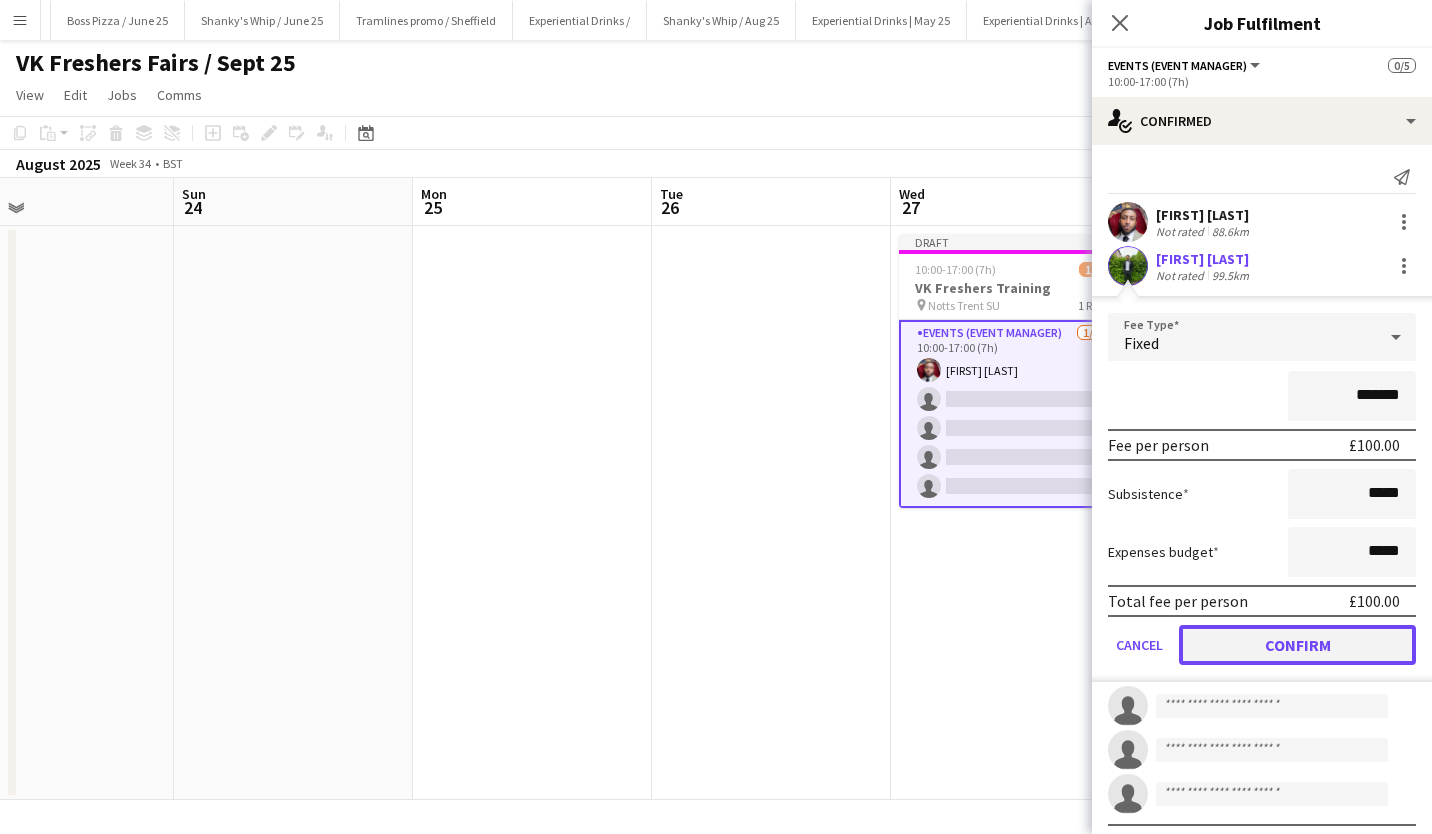 click on "Confirm" at bounding box center (1297, 645) 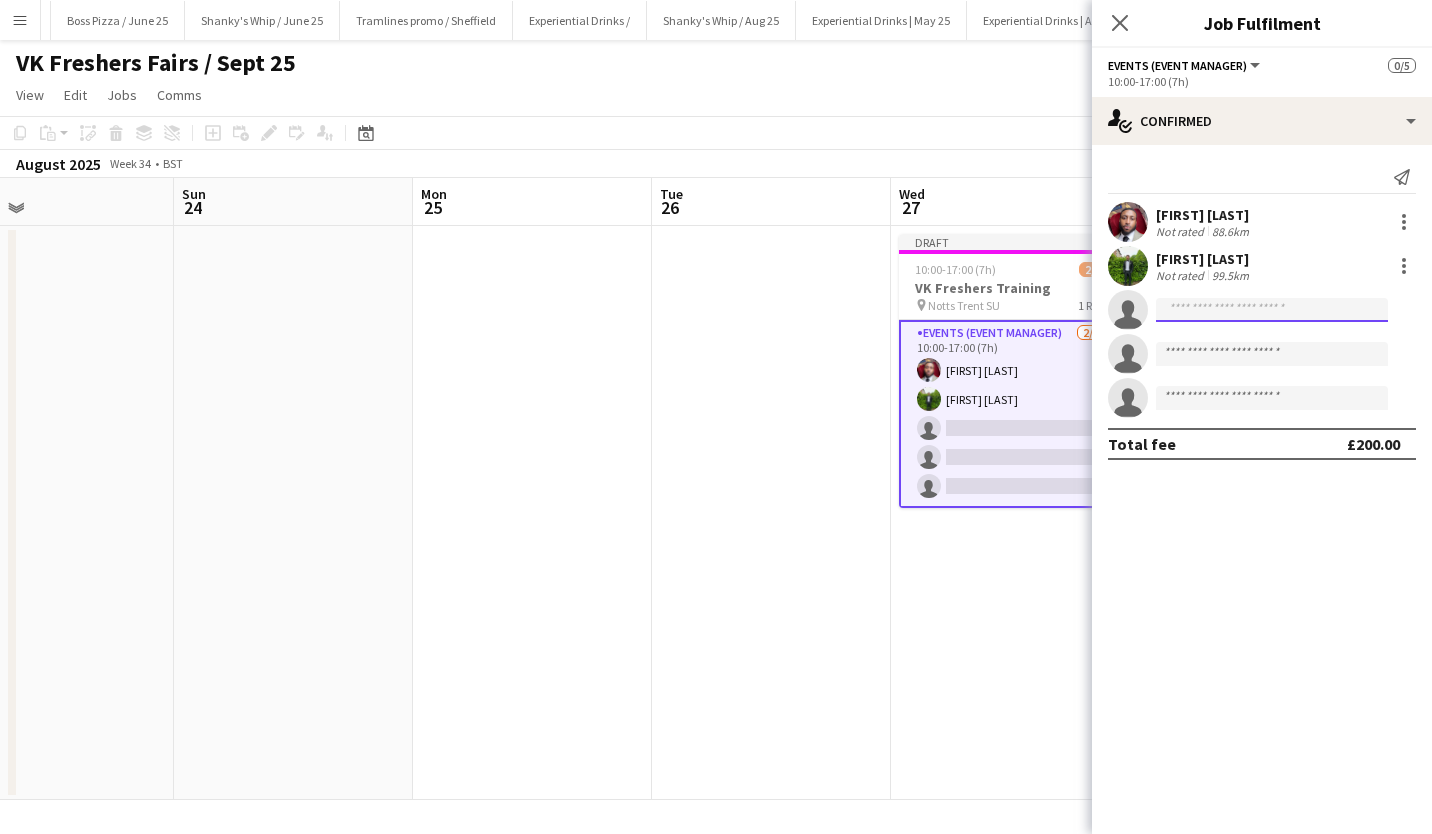 click at bounding box center [1272, 398] 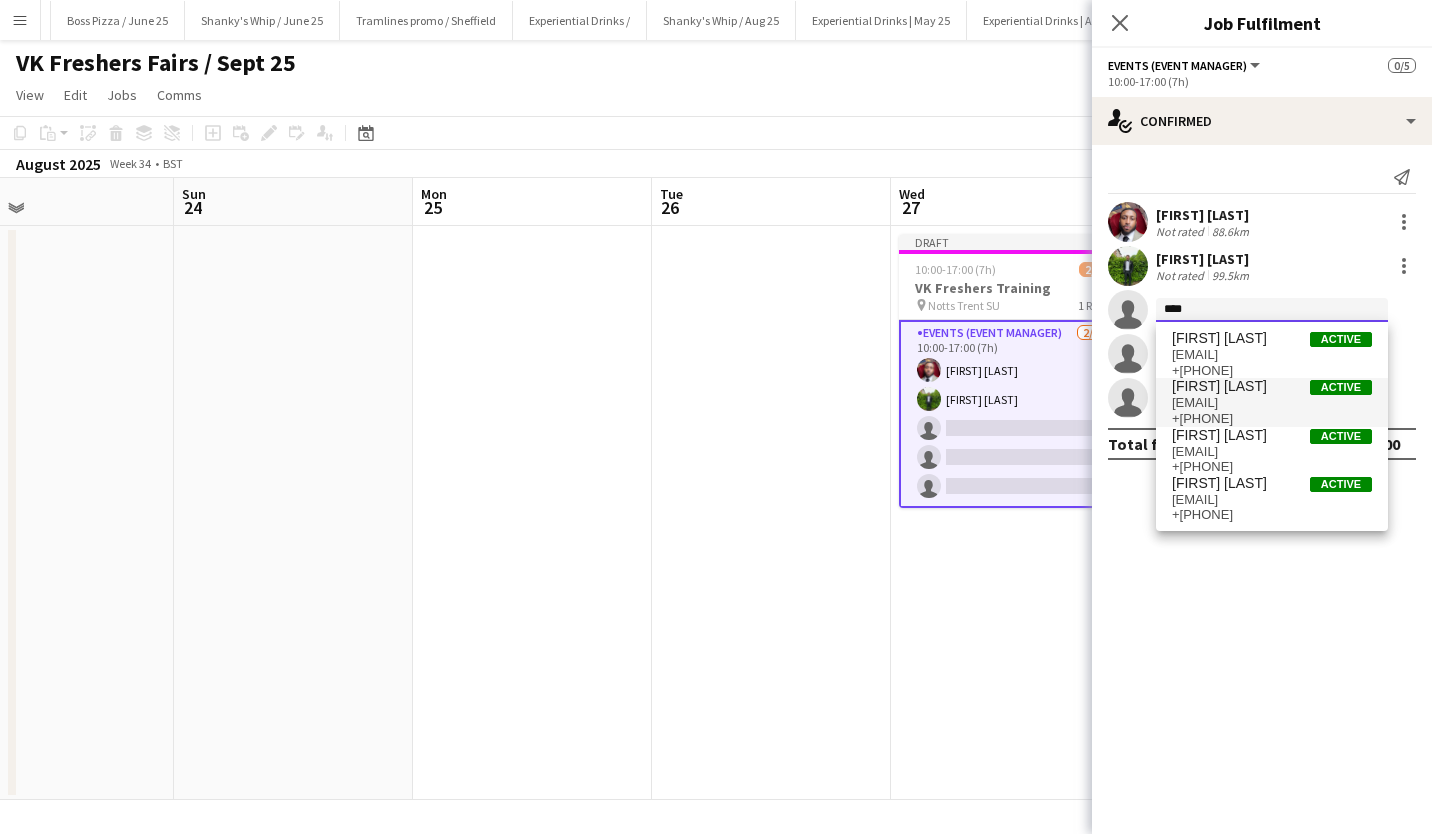 type on "***" 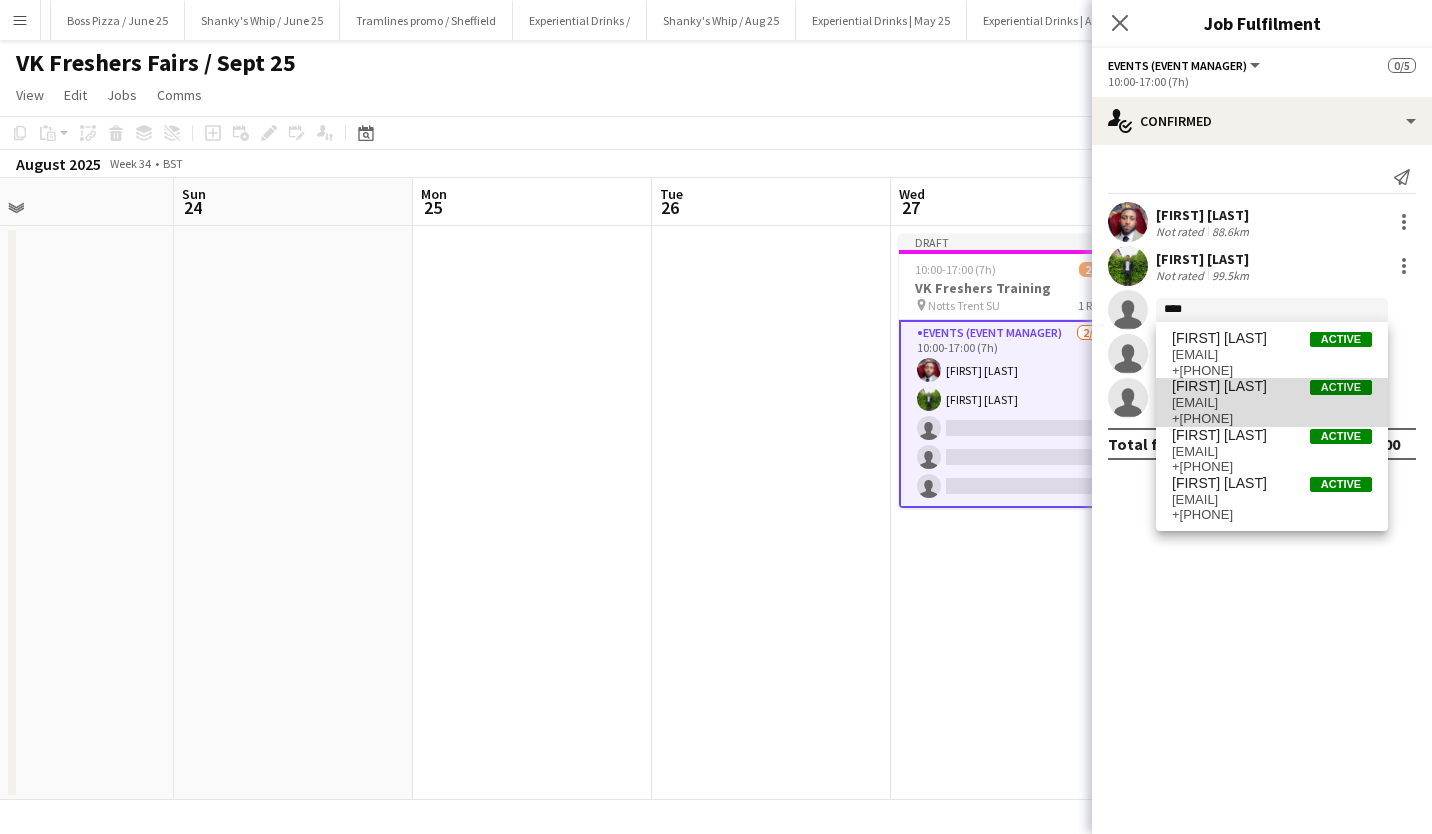 click on "[EMAIL]" at bounding box center (1272, 403) 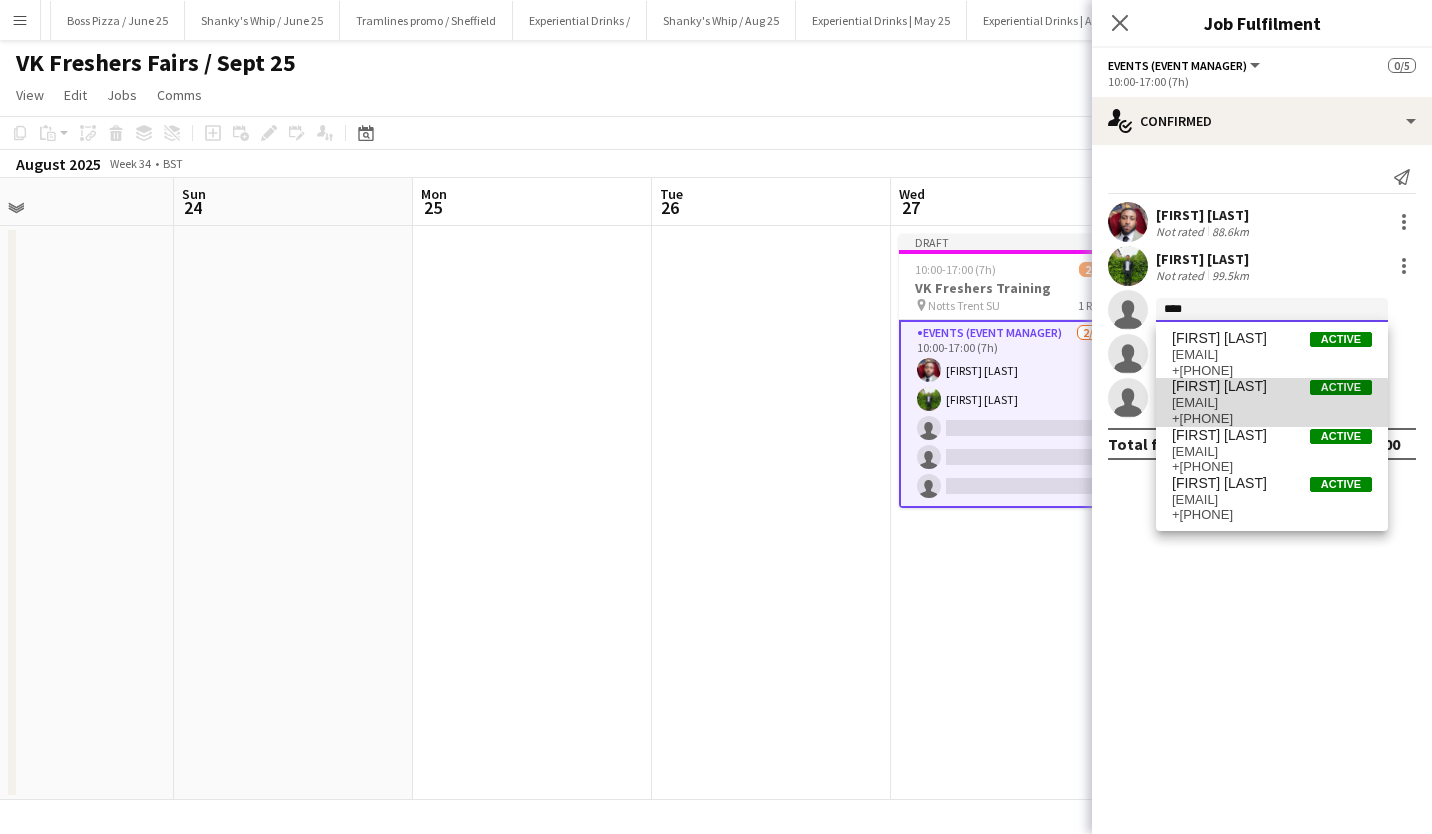 type 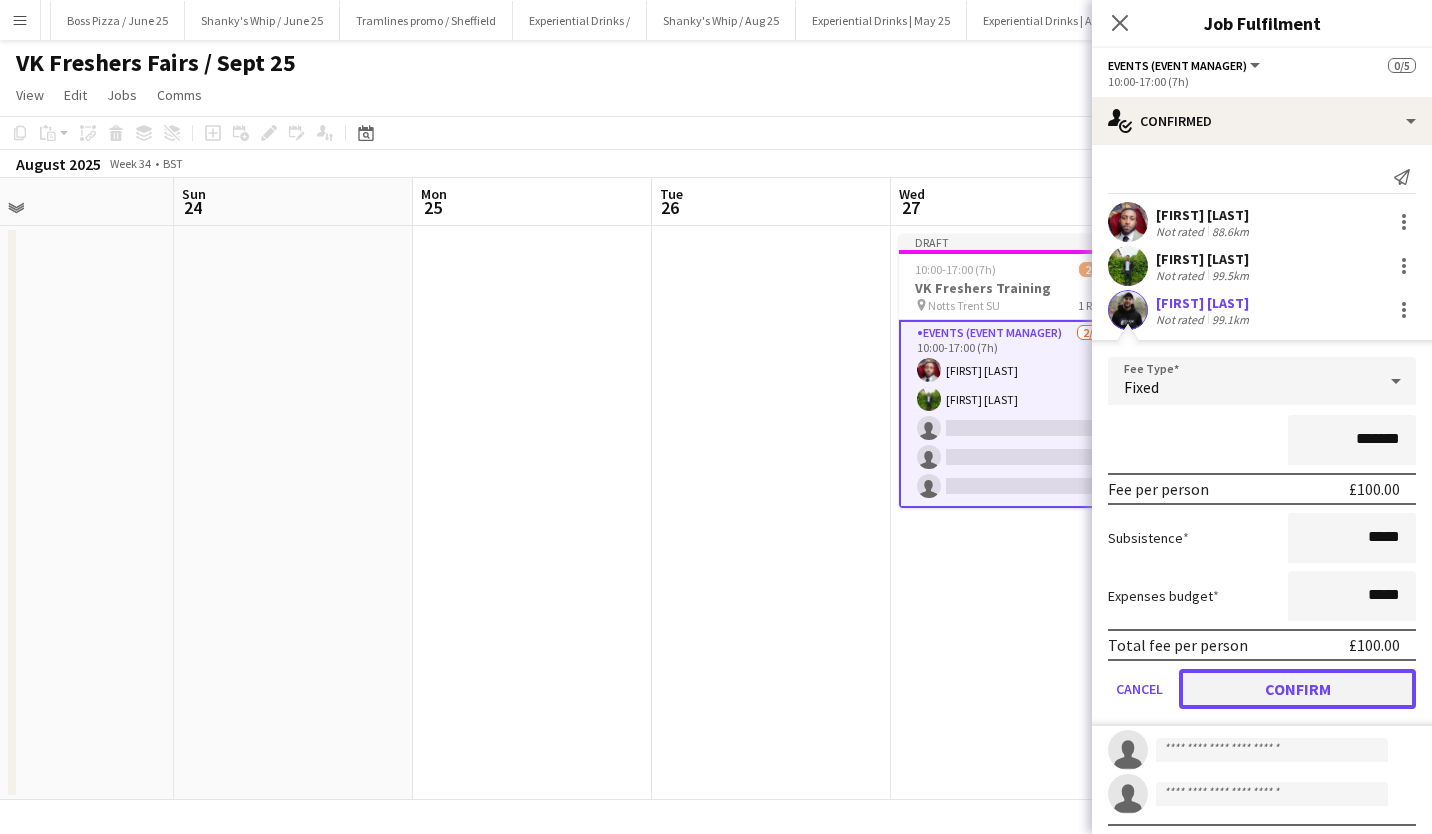 click on "Confirm" at bounding box center [1297, 689] 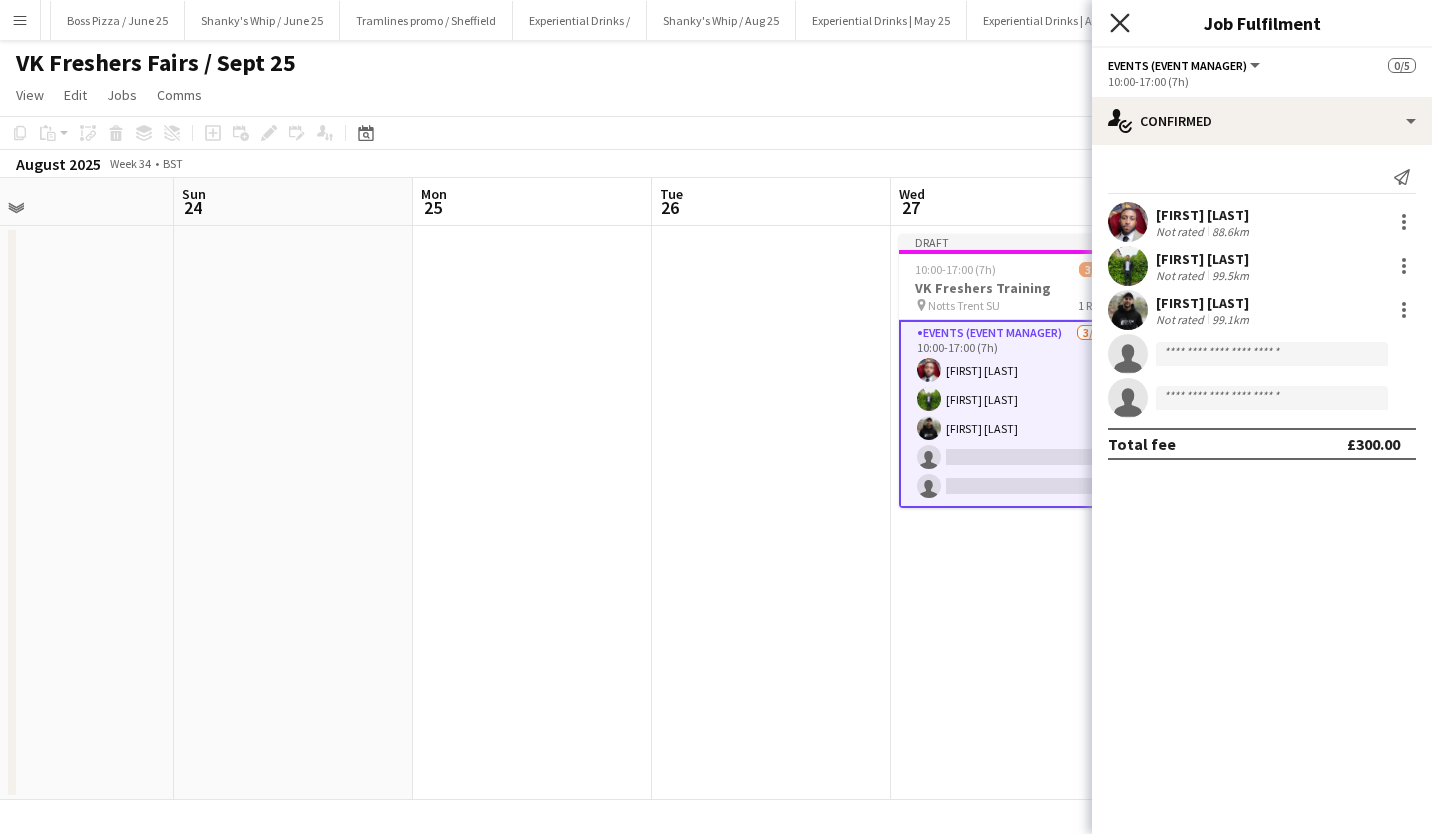 click 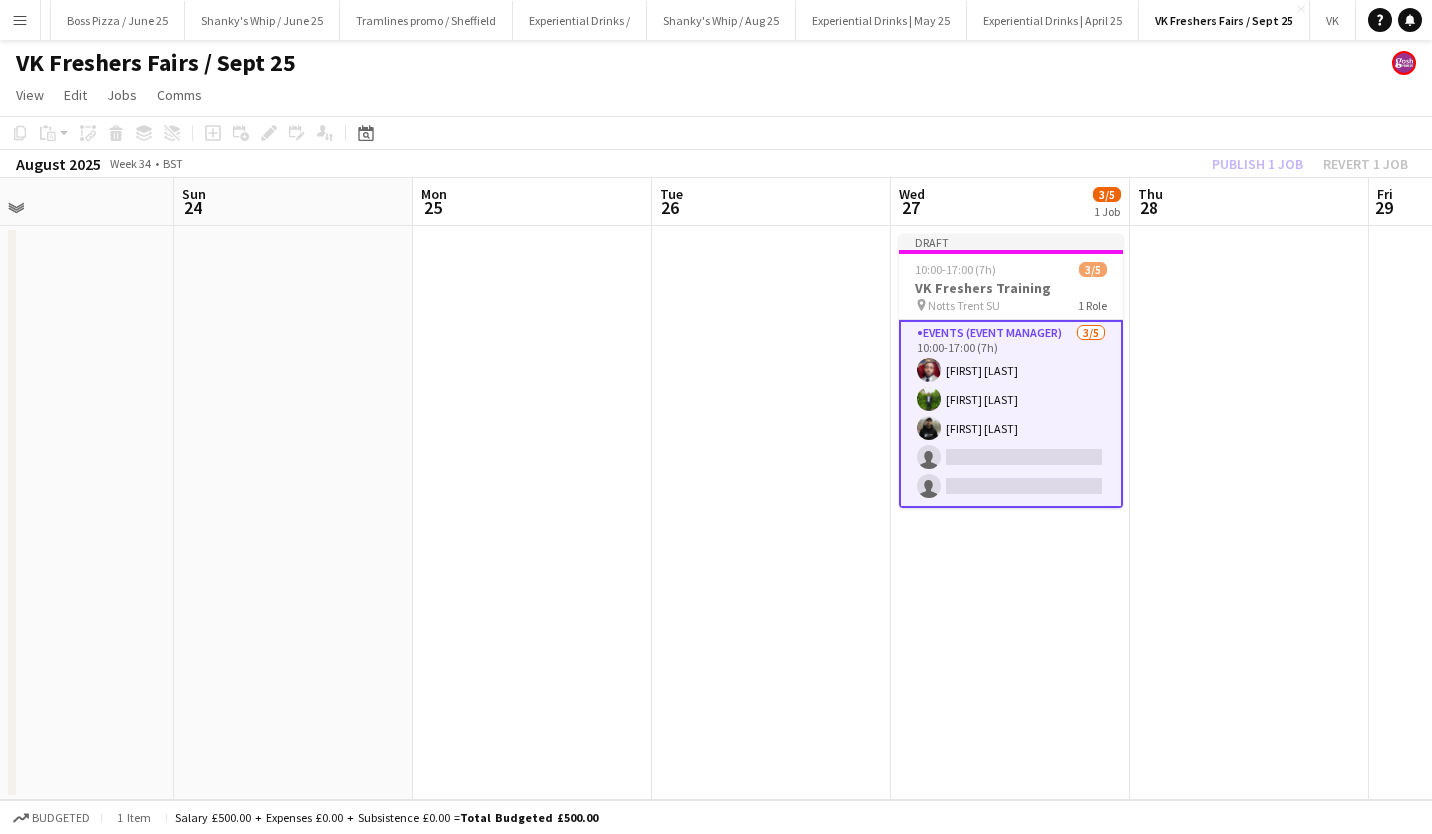 click on "Publish 1 job   Revert 1 job" 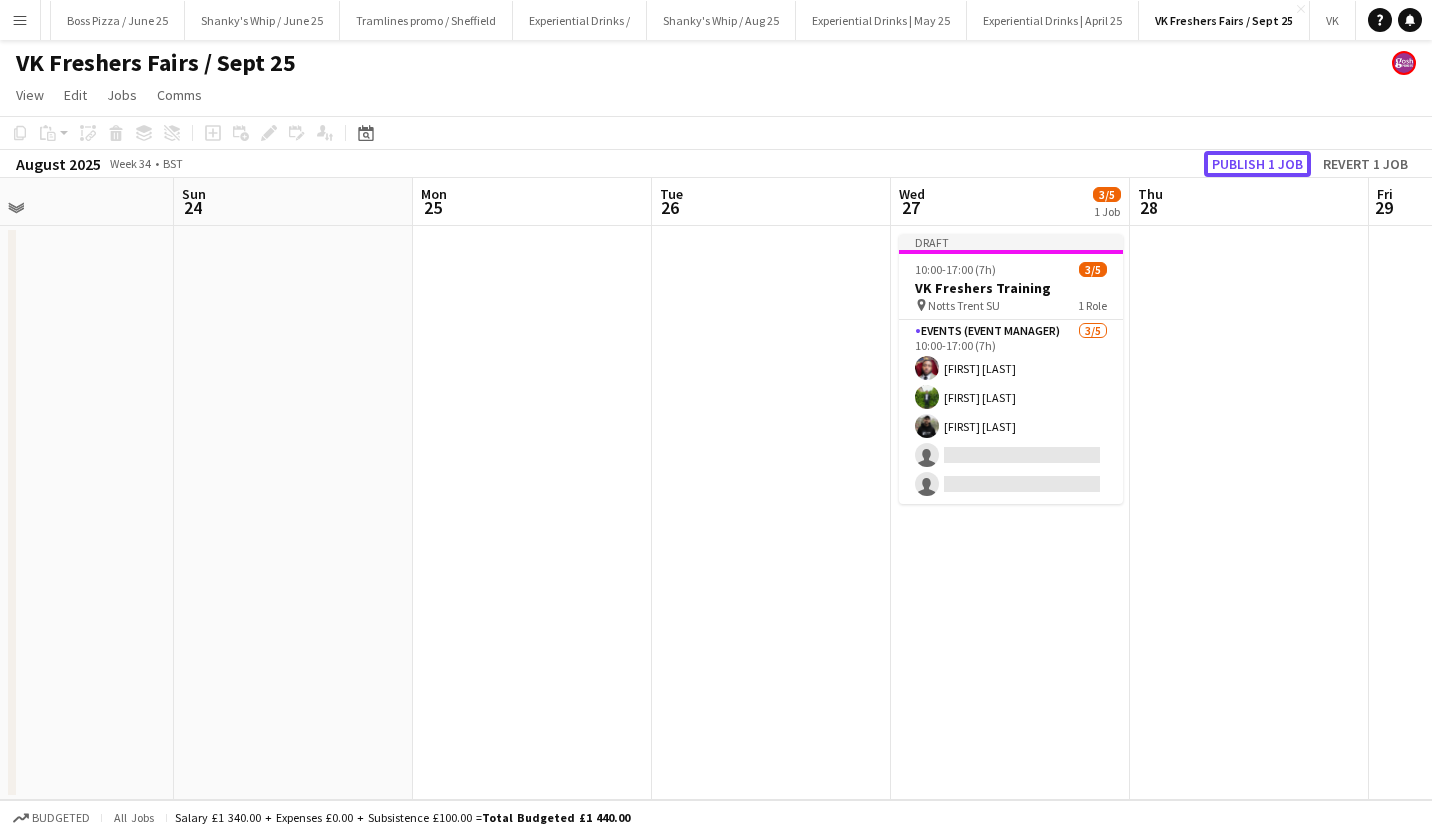 click on "Publish 1 job" 